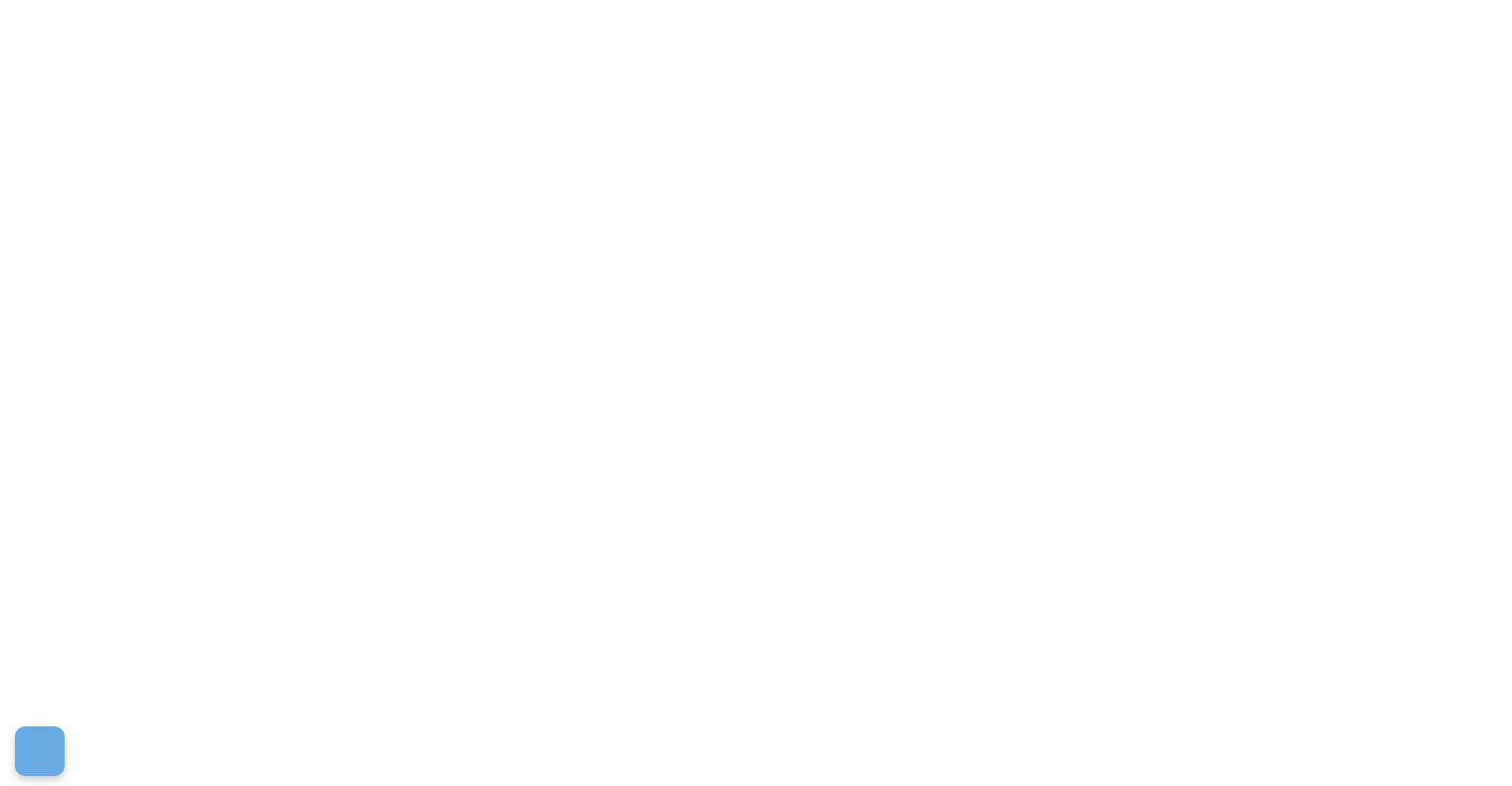 scroll, scrollTop: 0, scrollLeft: 0, axis: both 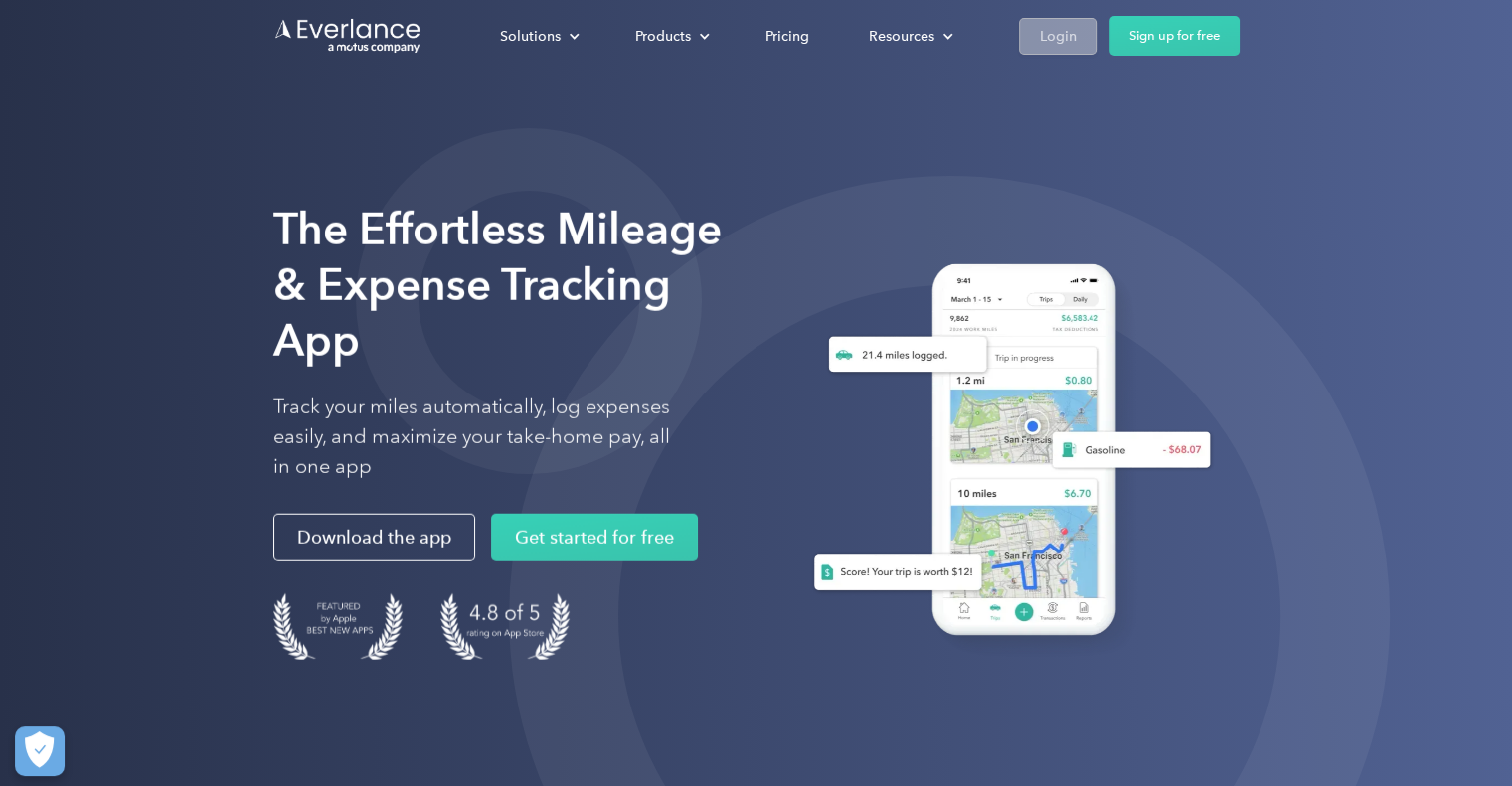 click on "Login" at bounding box center [1058, 36] 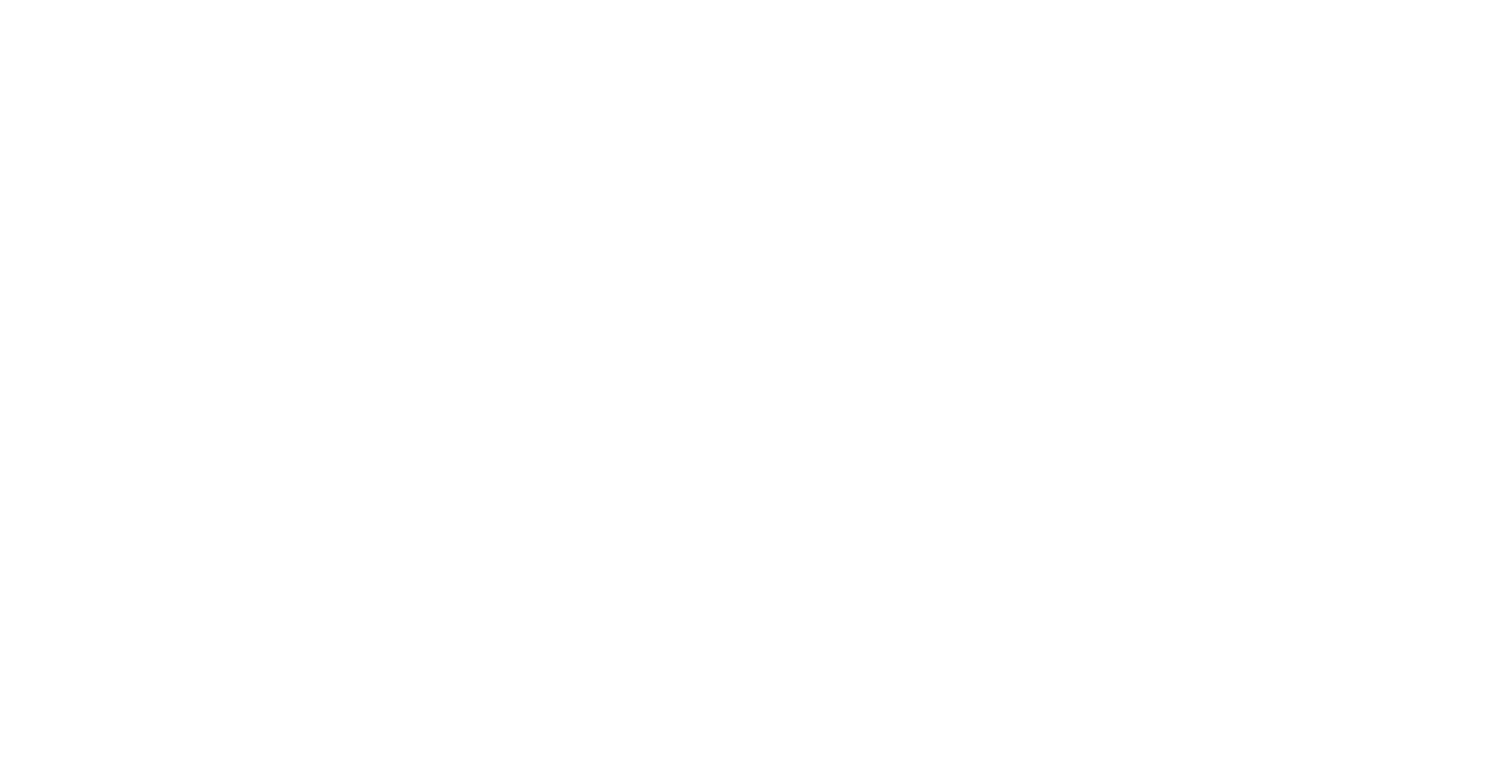 scroll, scrollTop: 0, scrollLeft: 0, axis: both 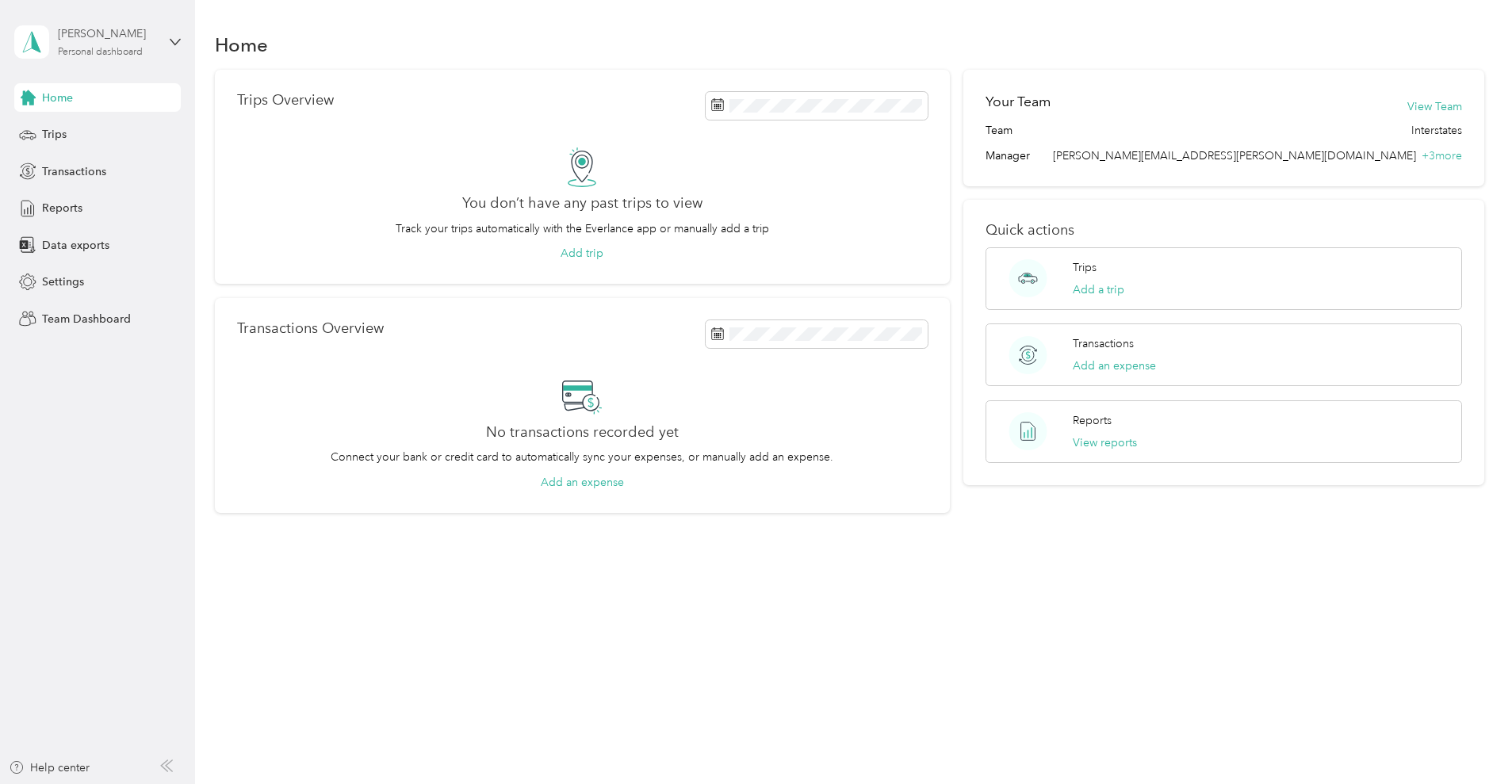 click on "[PERSON_NAME]" at bounding box center (107, 33) 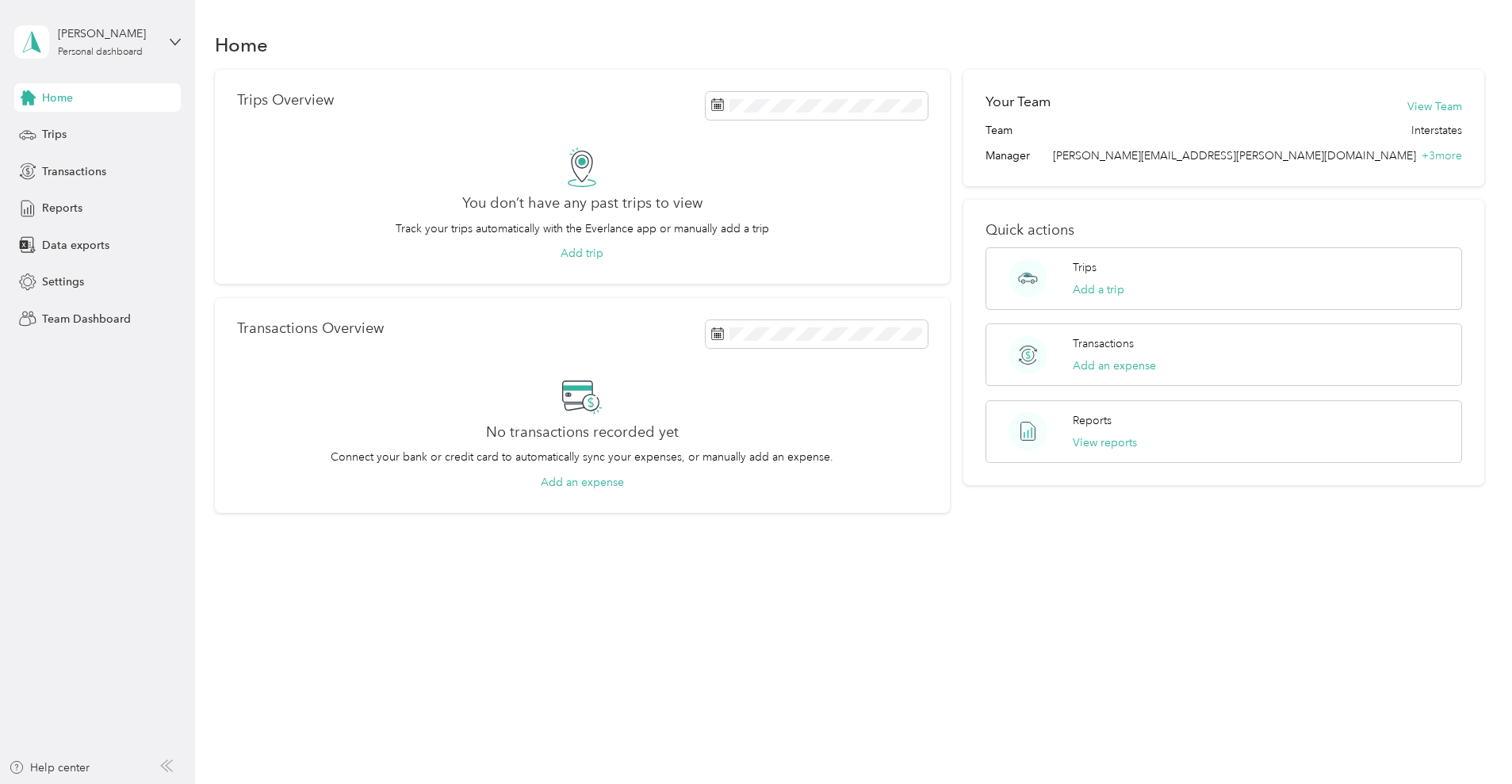 click on "Team dashboard" at bounding box center (71, 130) 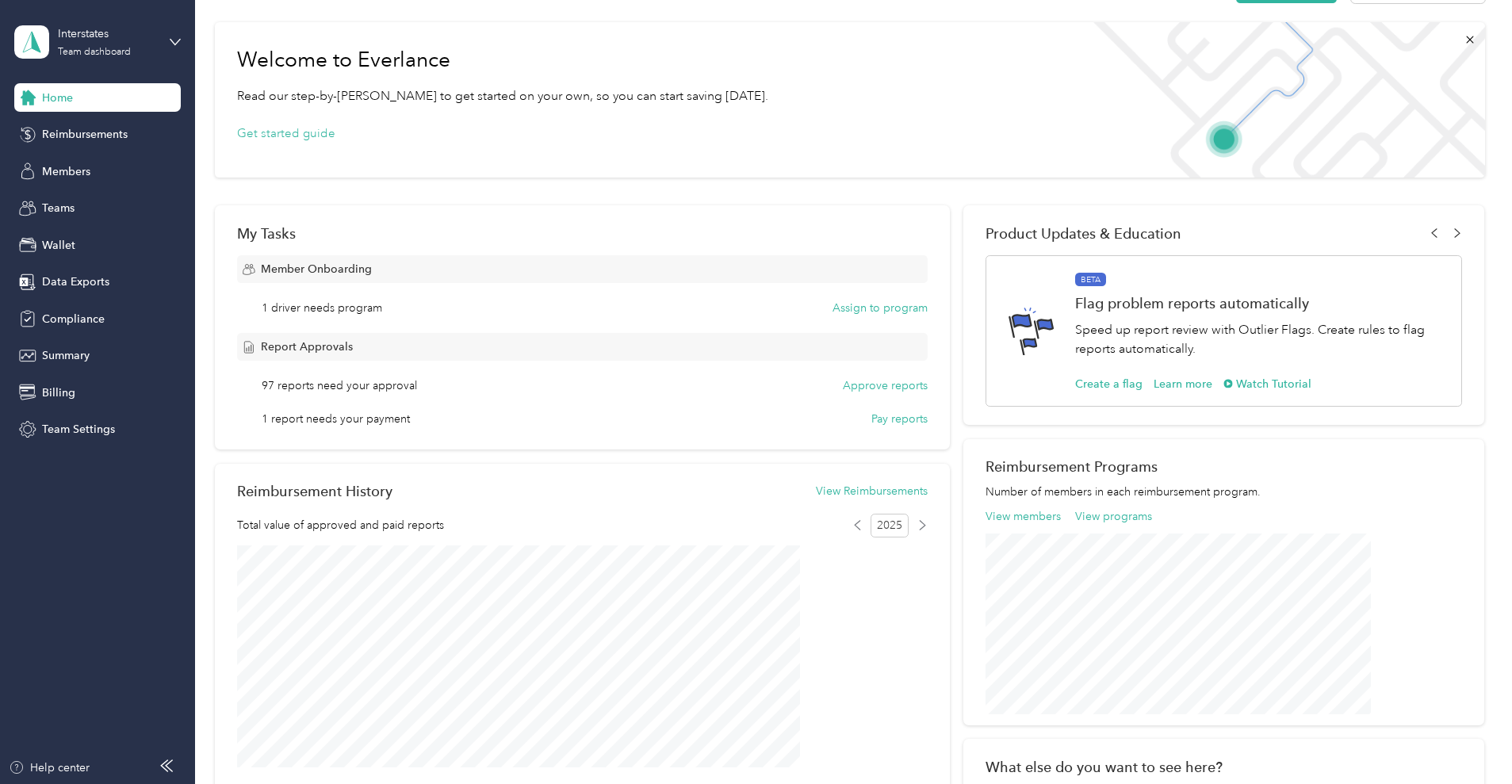 scroll, scrollTop: 99, scrollLeft: 0, axis: vertical 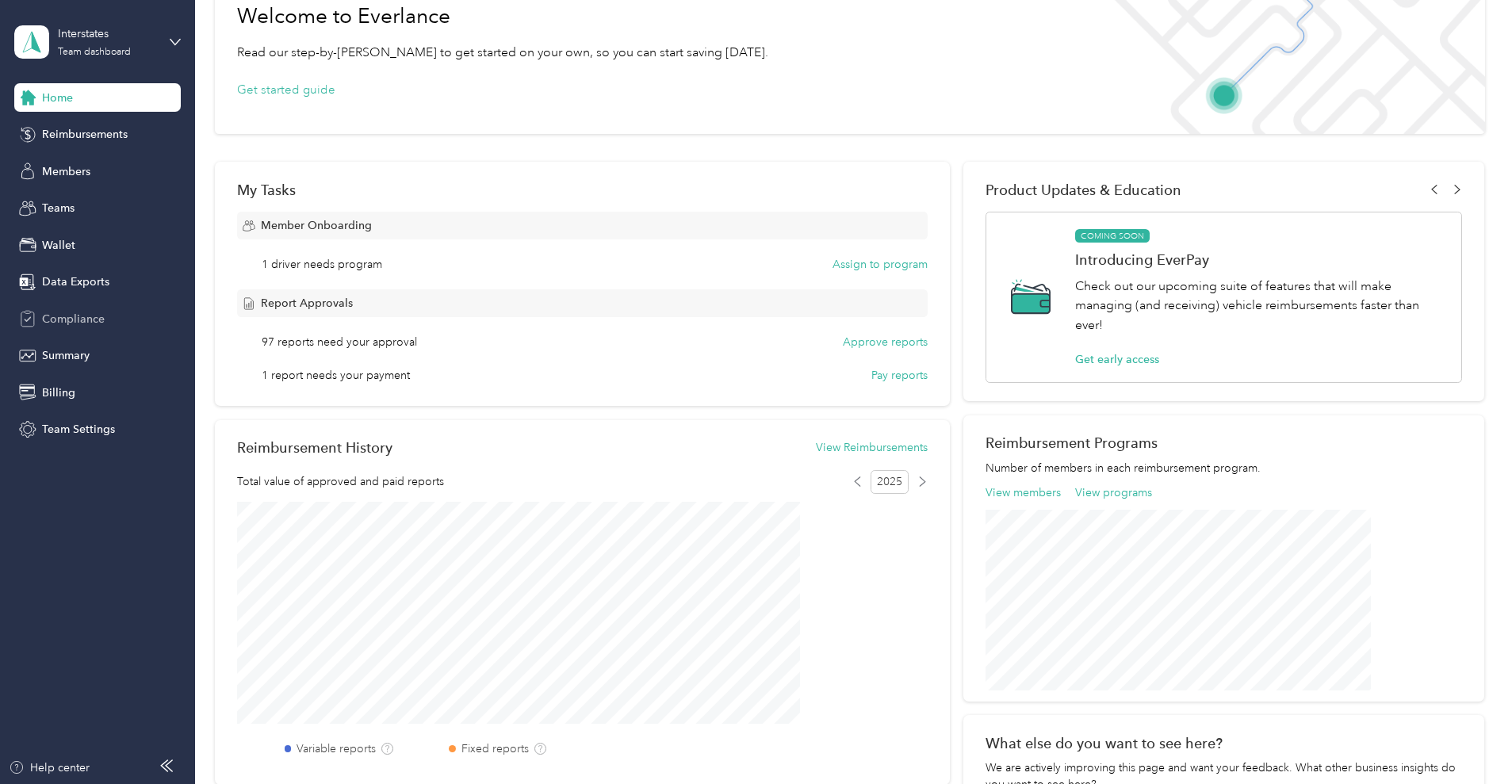 click on "Compliance" at bounding box center [73, 319] 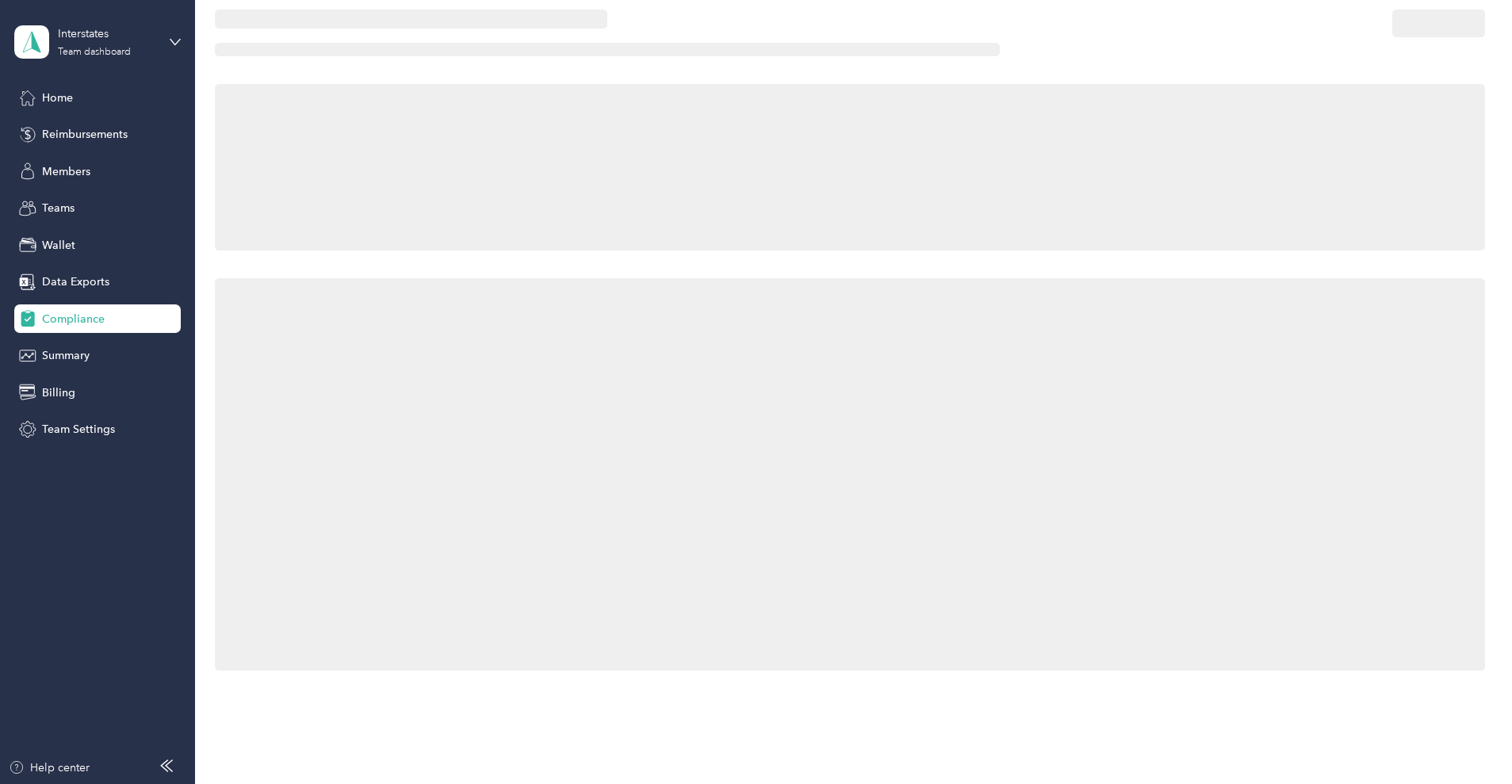 scroll, scrollTop: 0, scrollLeft: 0, axis: both 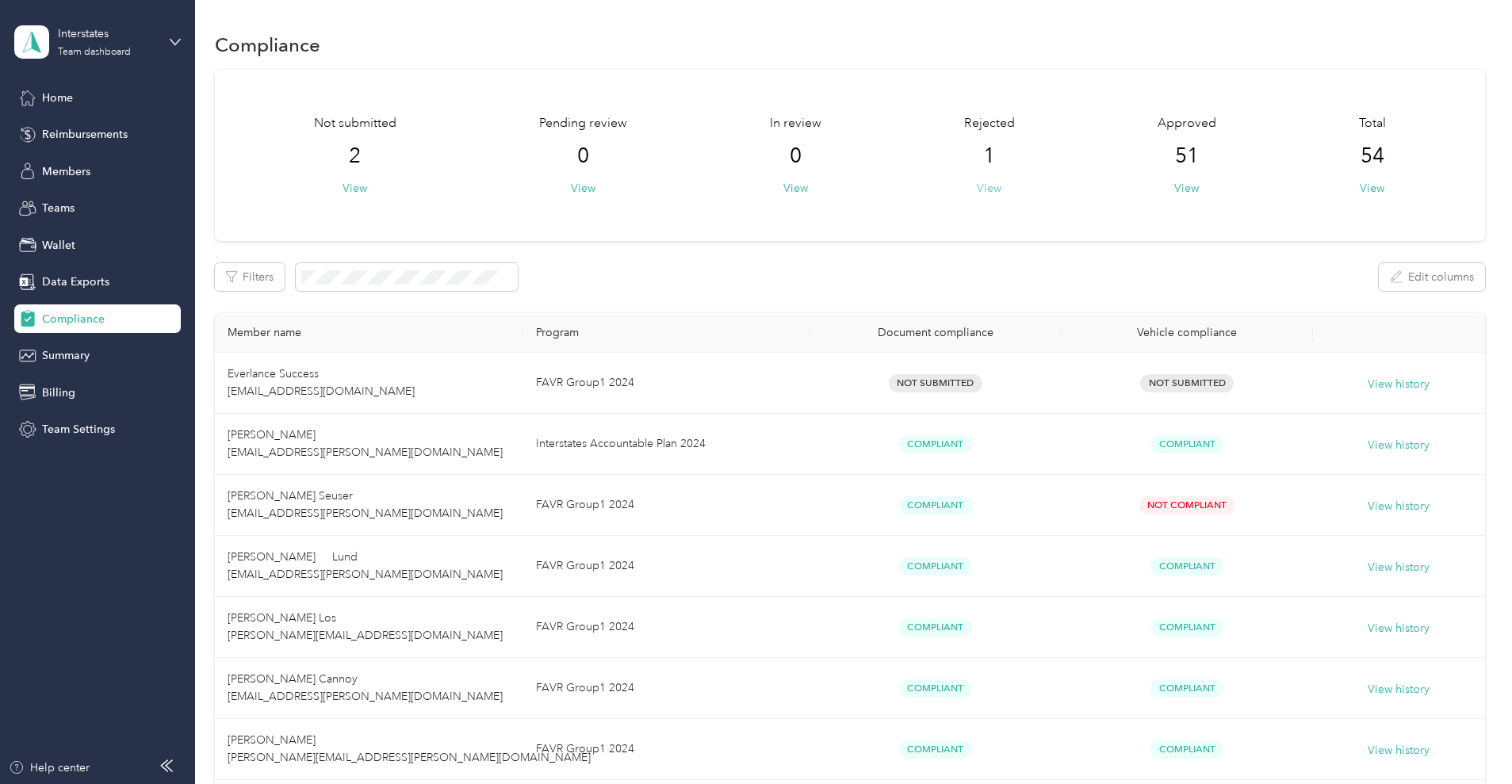 click on "View" at bounding box center (989, 188) 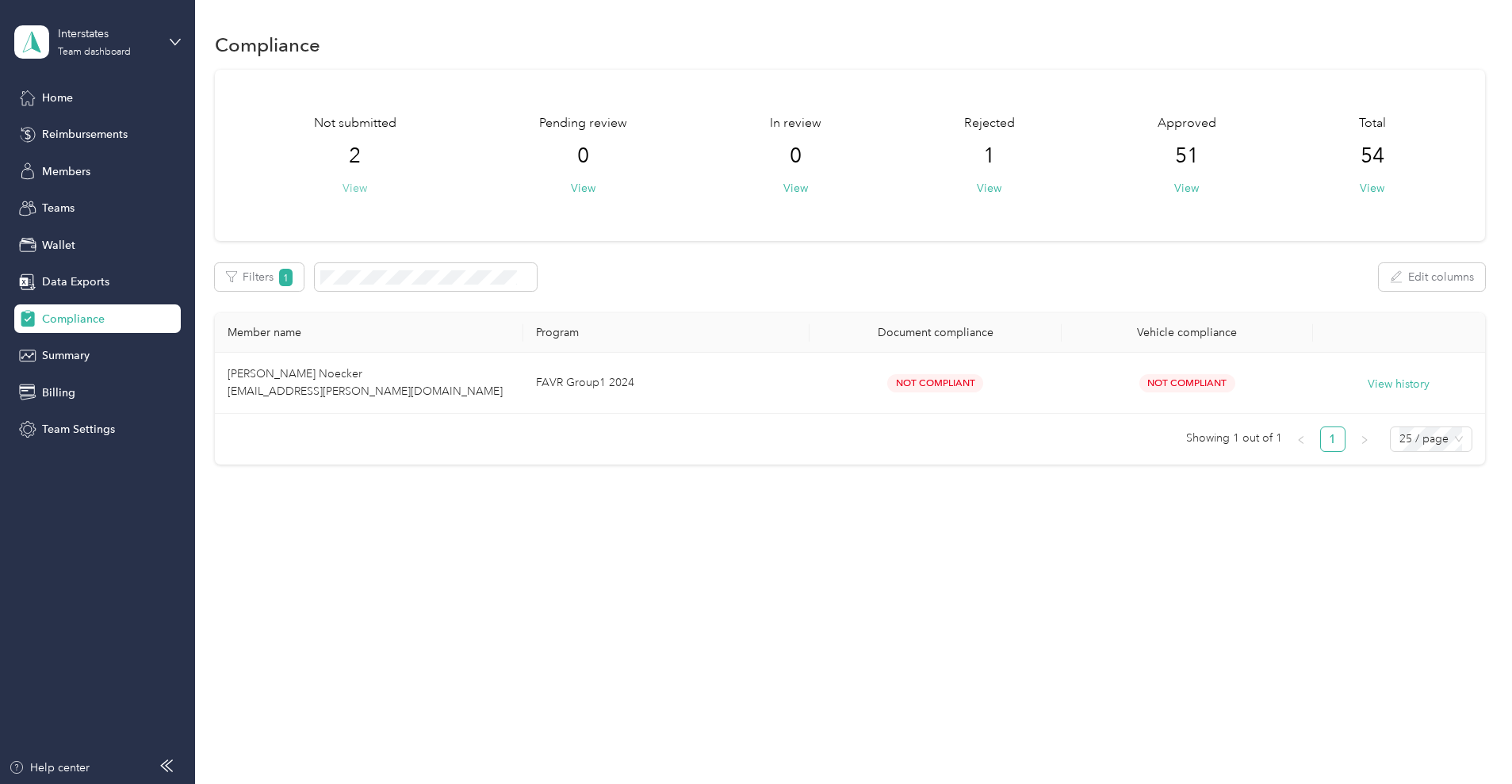 click on "View" at bounding box center [354, 188] 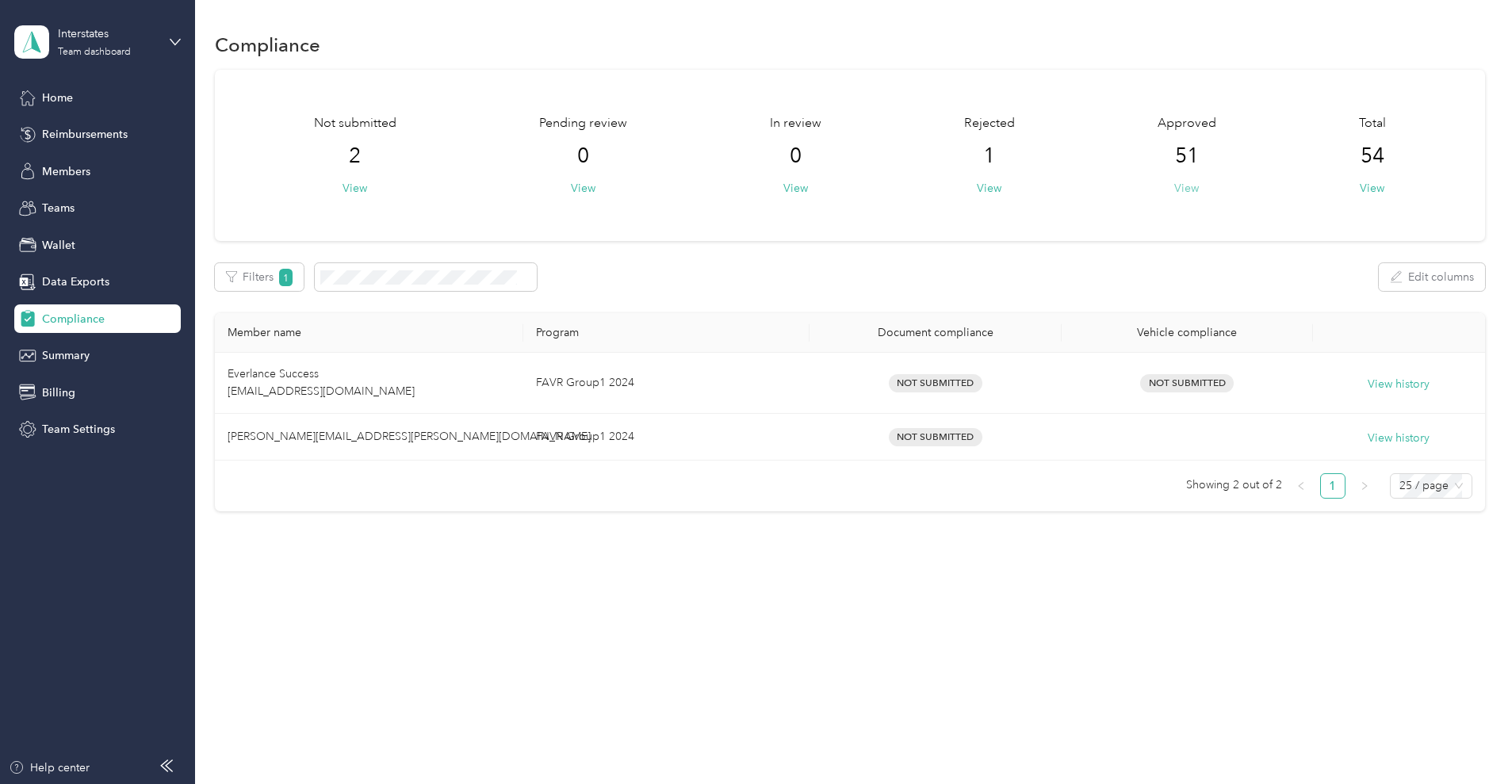 click on "View" at bounding box center (1186, 188) 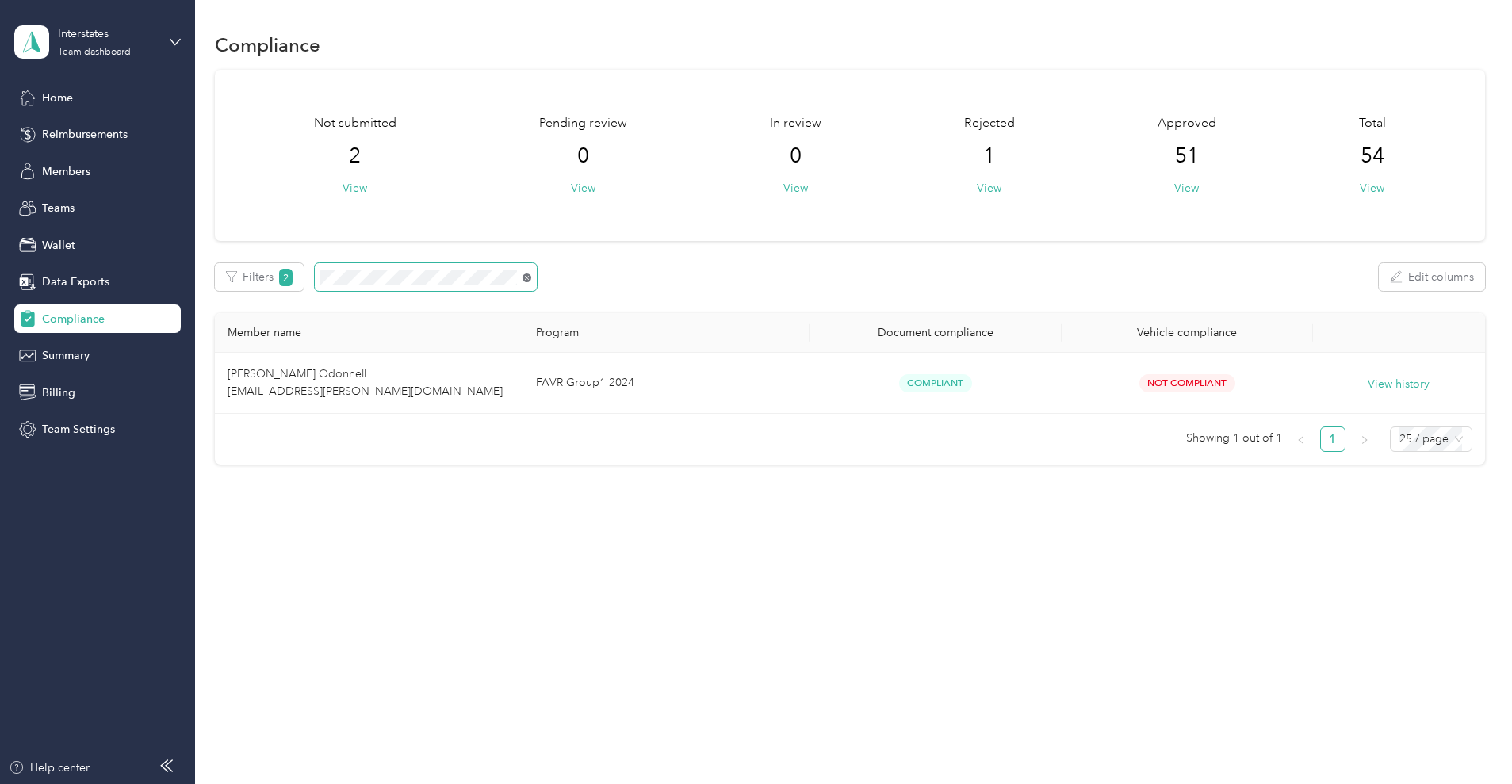 click 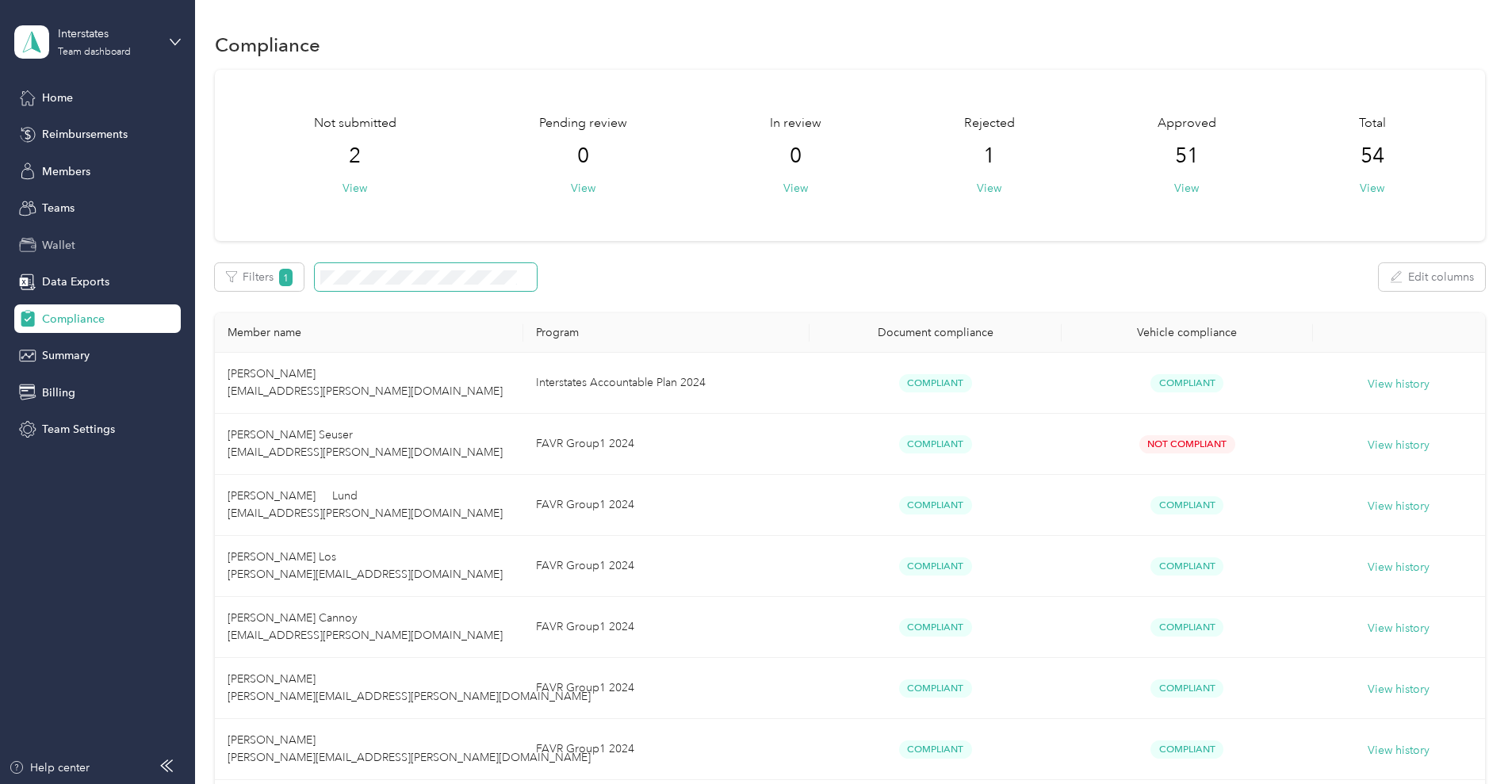 click on "Wallet" at bounding box center [59, 245] 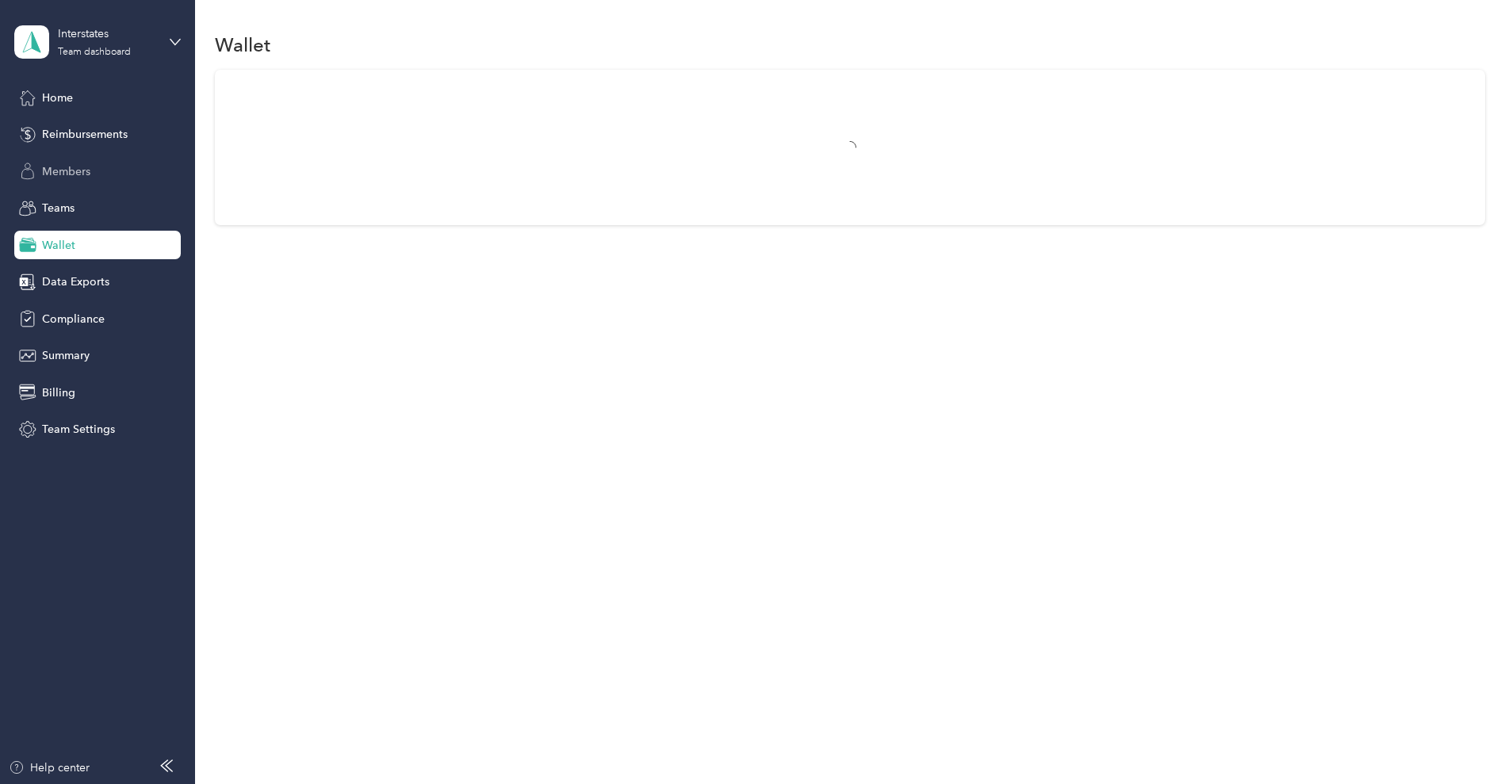 click on "Members" at bounding box center [98, 171] 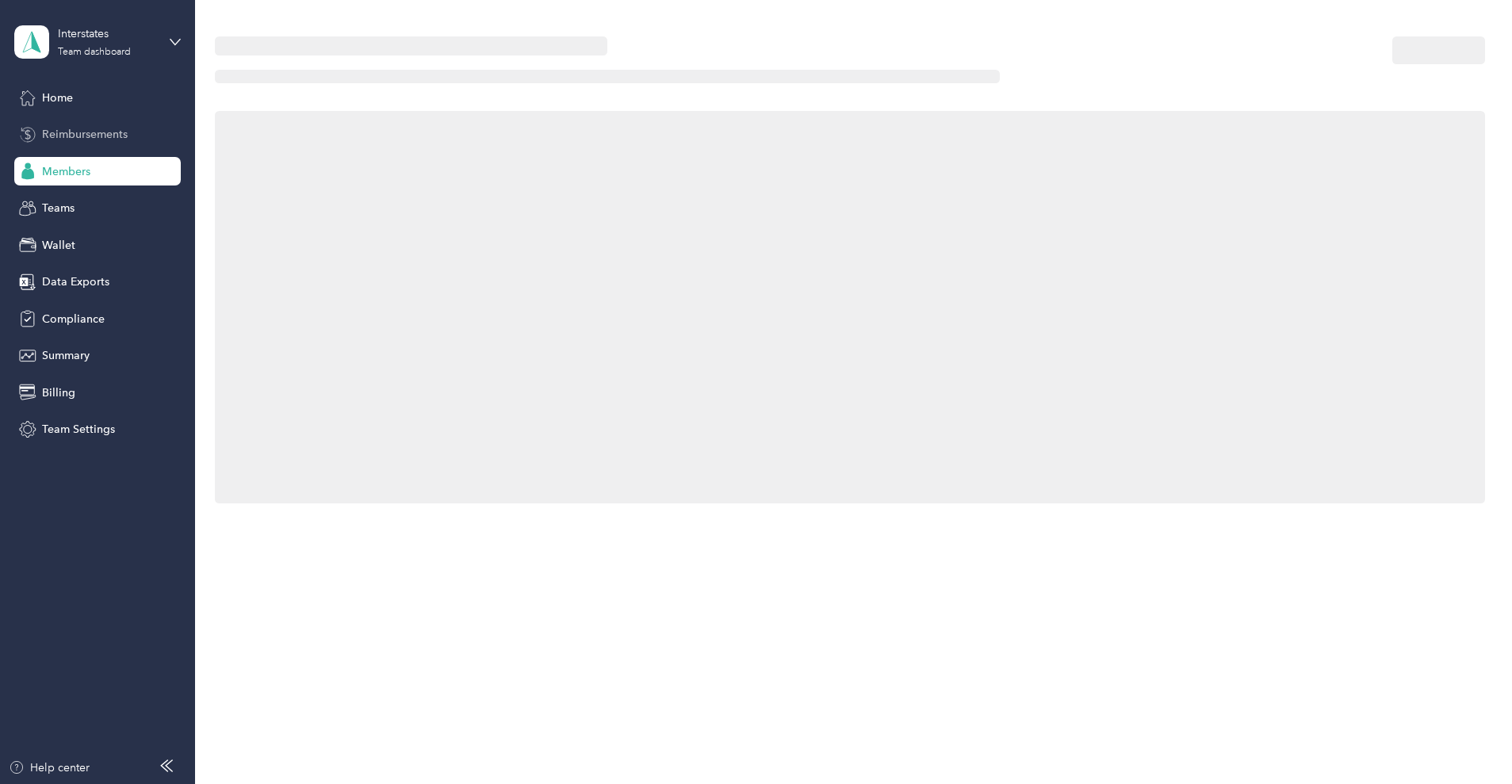 click on "Reimbursements" at bounding box center (85, 134) 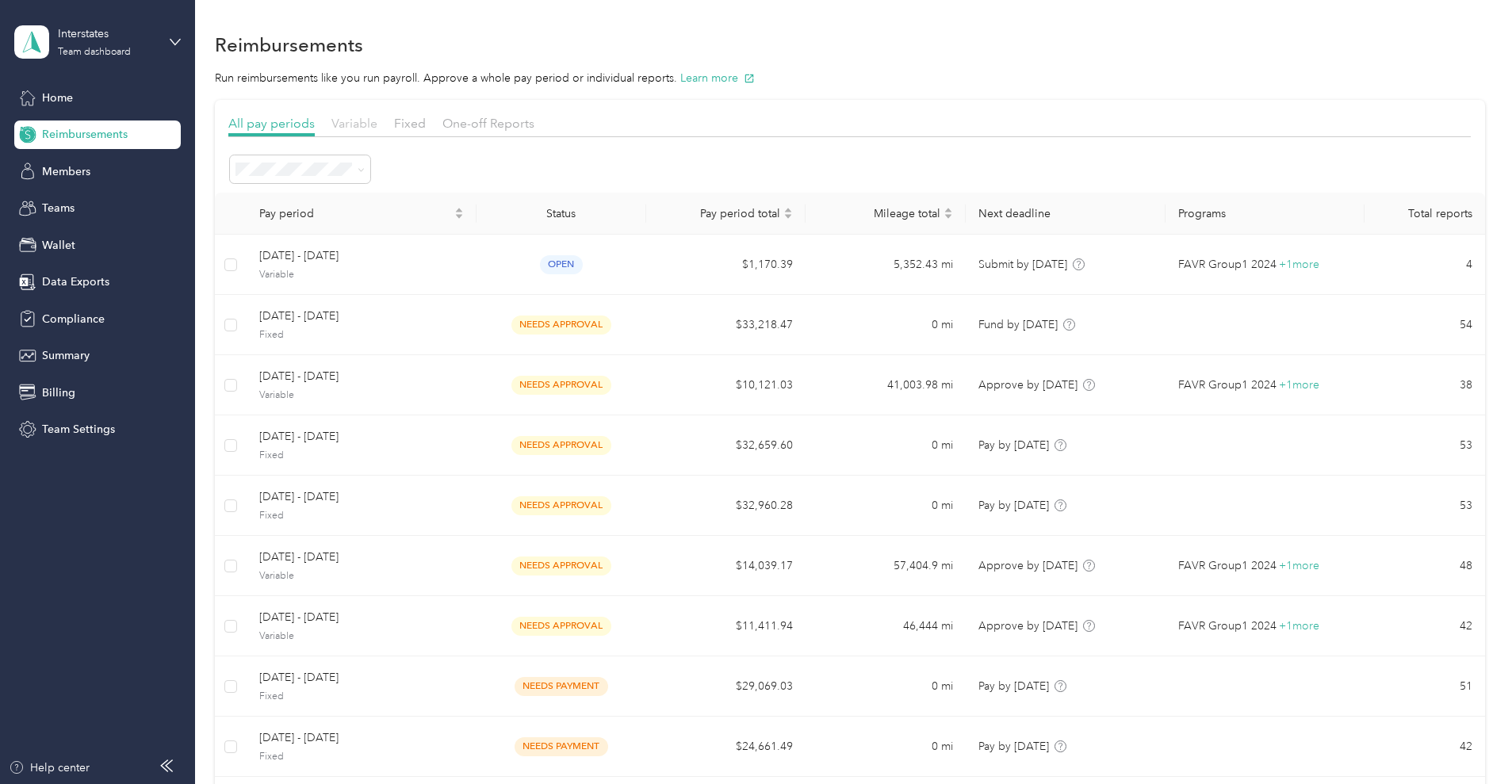 click on "Variable" at bounding box center (354, 123) 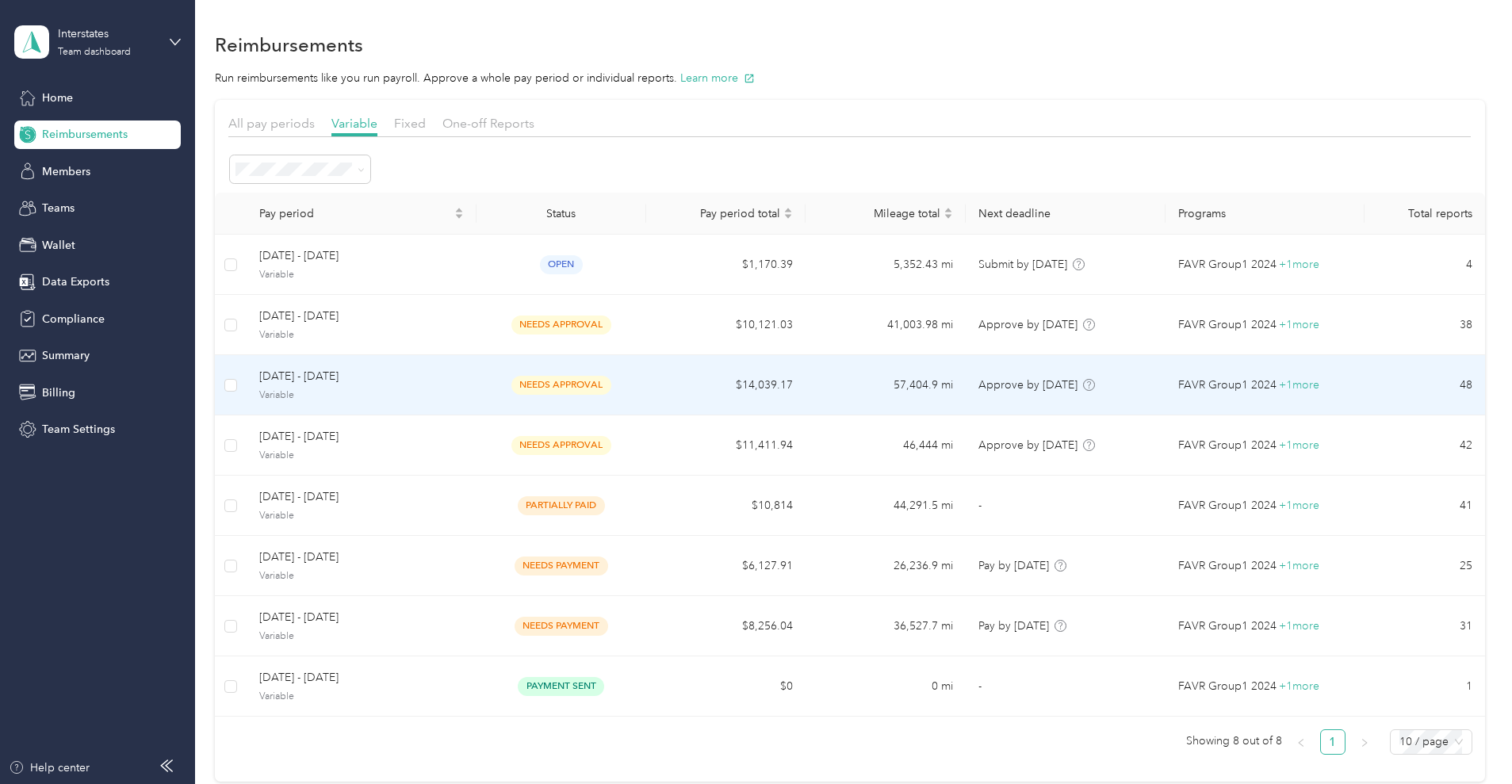 click on "[DATE] - [DATE]" at bounding box center [362, 377] 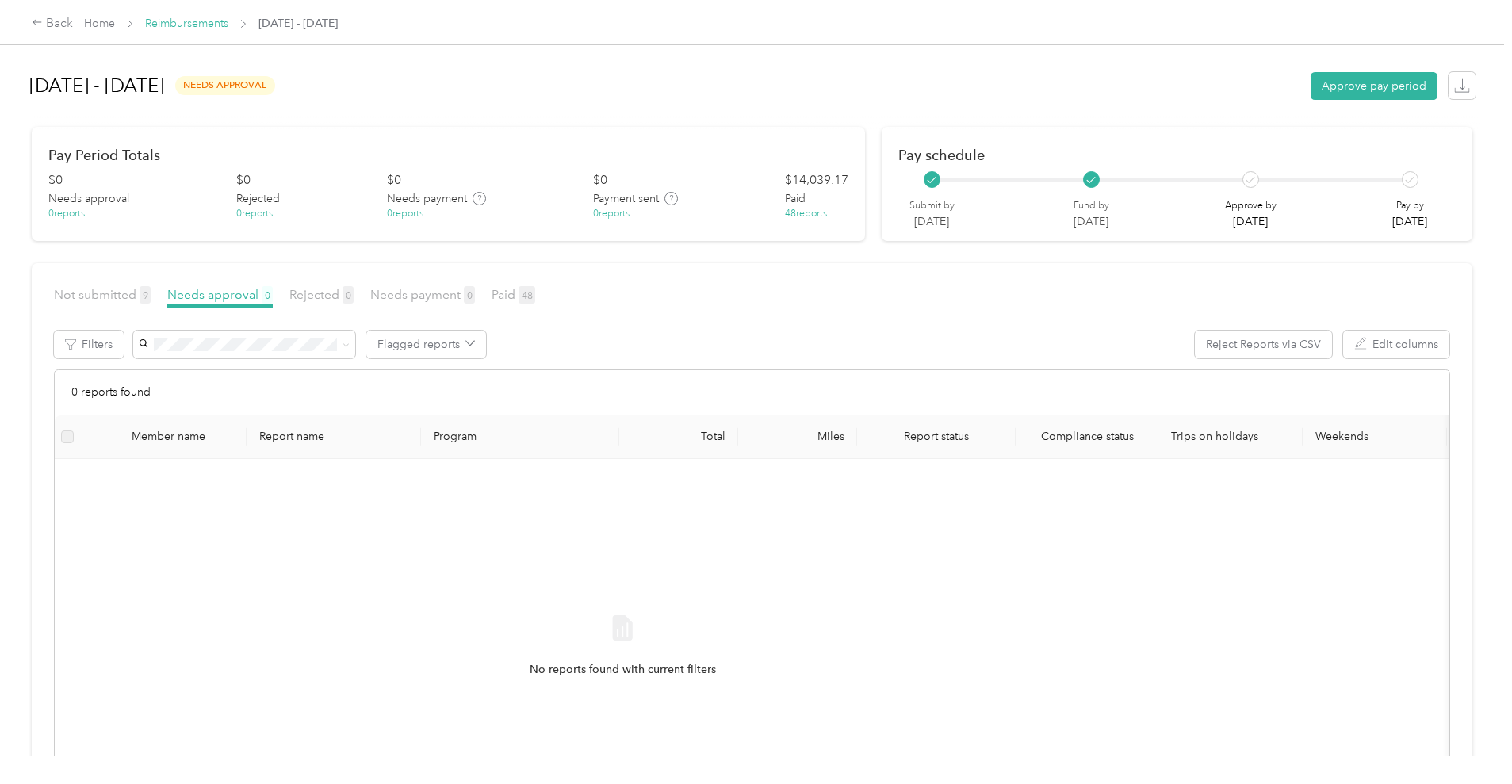 click on "Reimbursements" at bounding box center (186, 23) 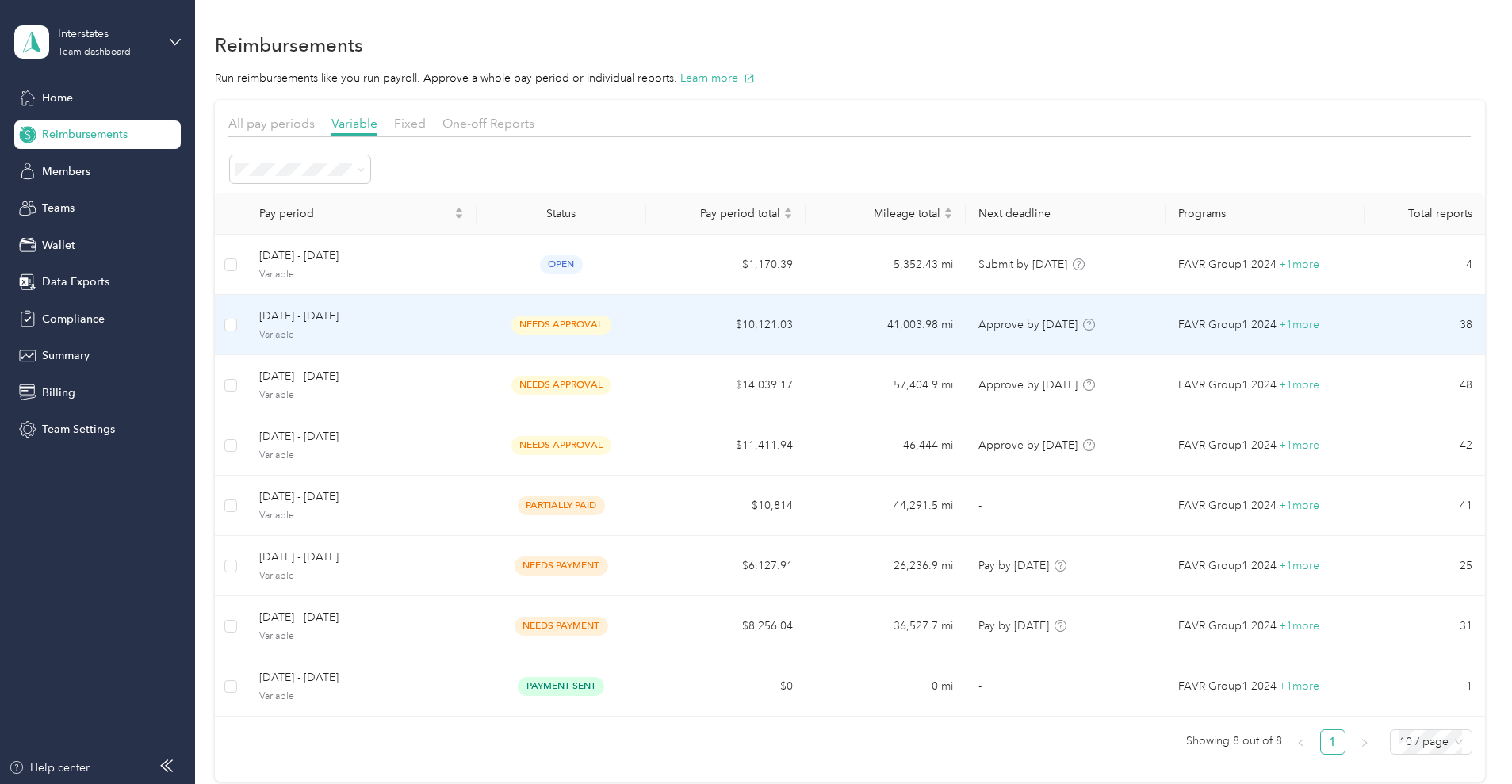 click on "[DATE] - [DATE]" at bounding box center [362, 316] 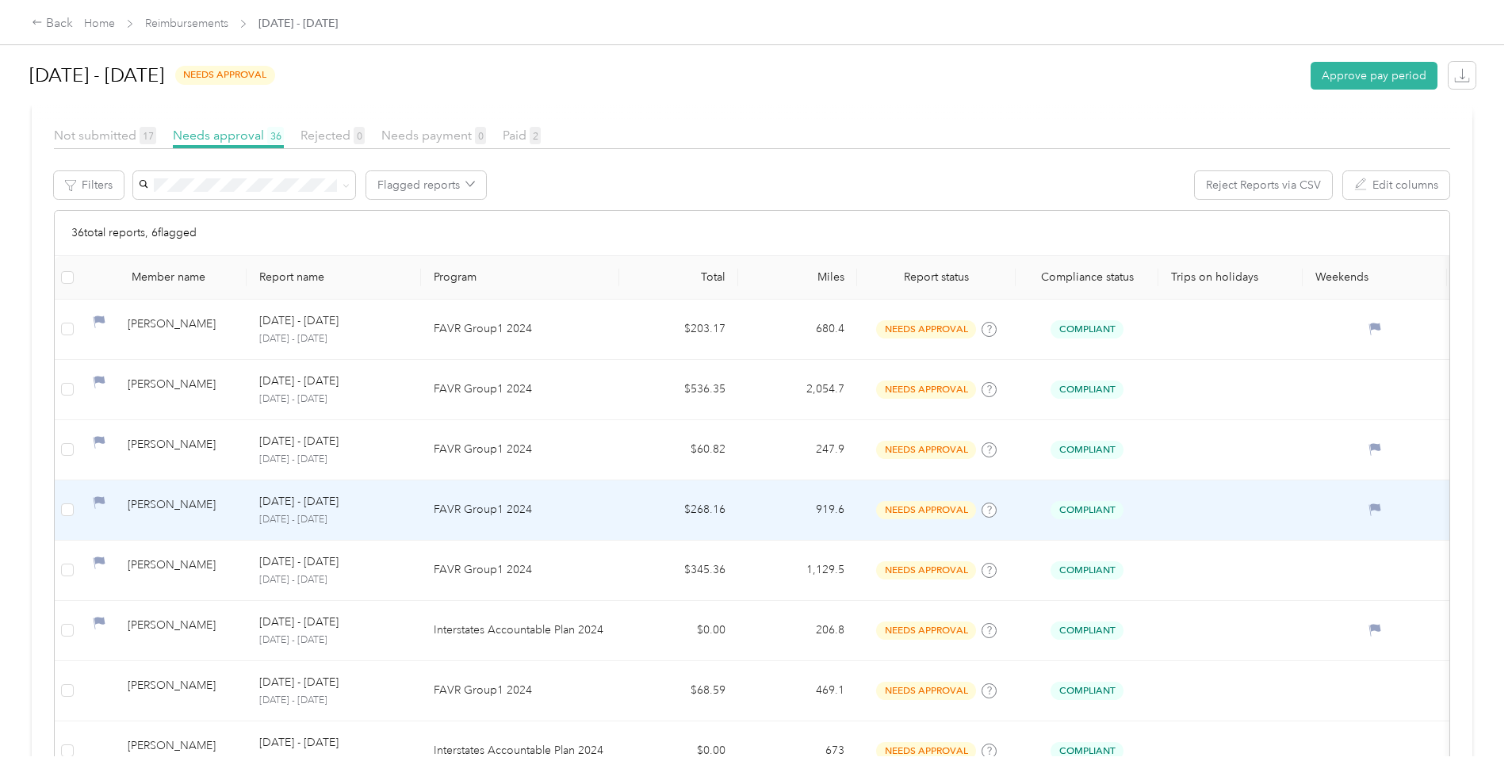 scroll, scrollTop: 0, scrollLeft: 0, axis: both 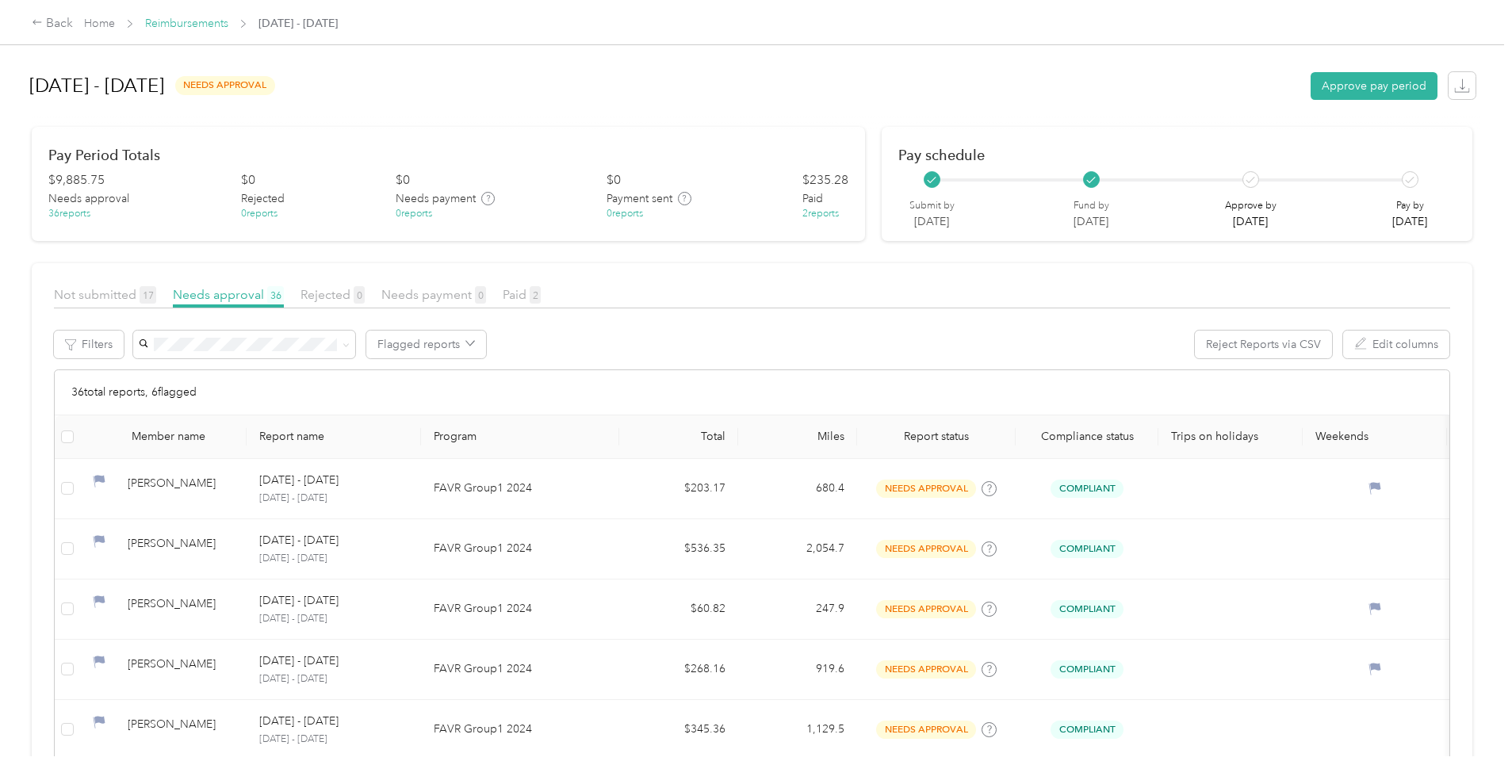 click on "Reimbursements" at bounding box center (186, 23) 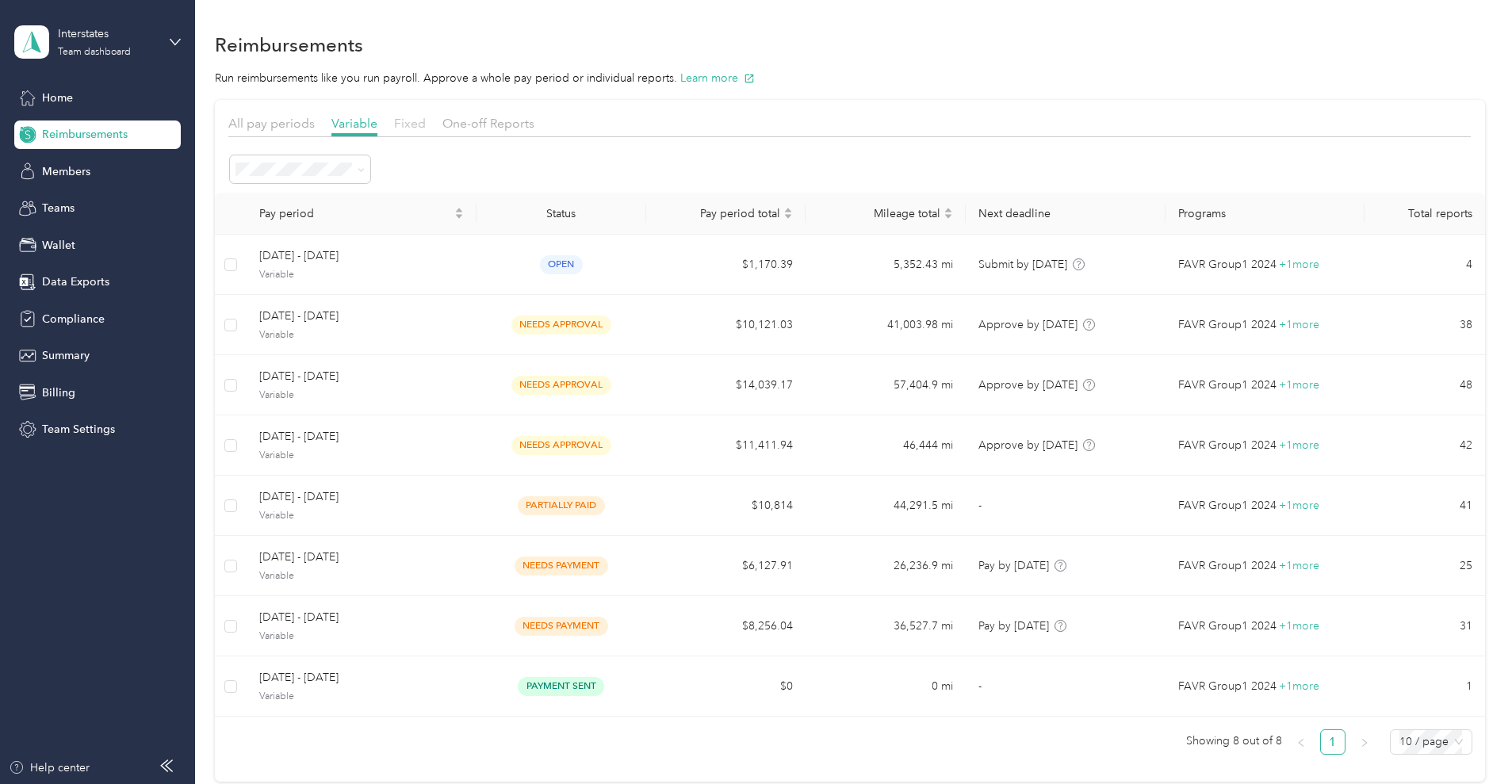 click on "Fixed" at bounding box center (410, 123) 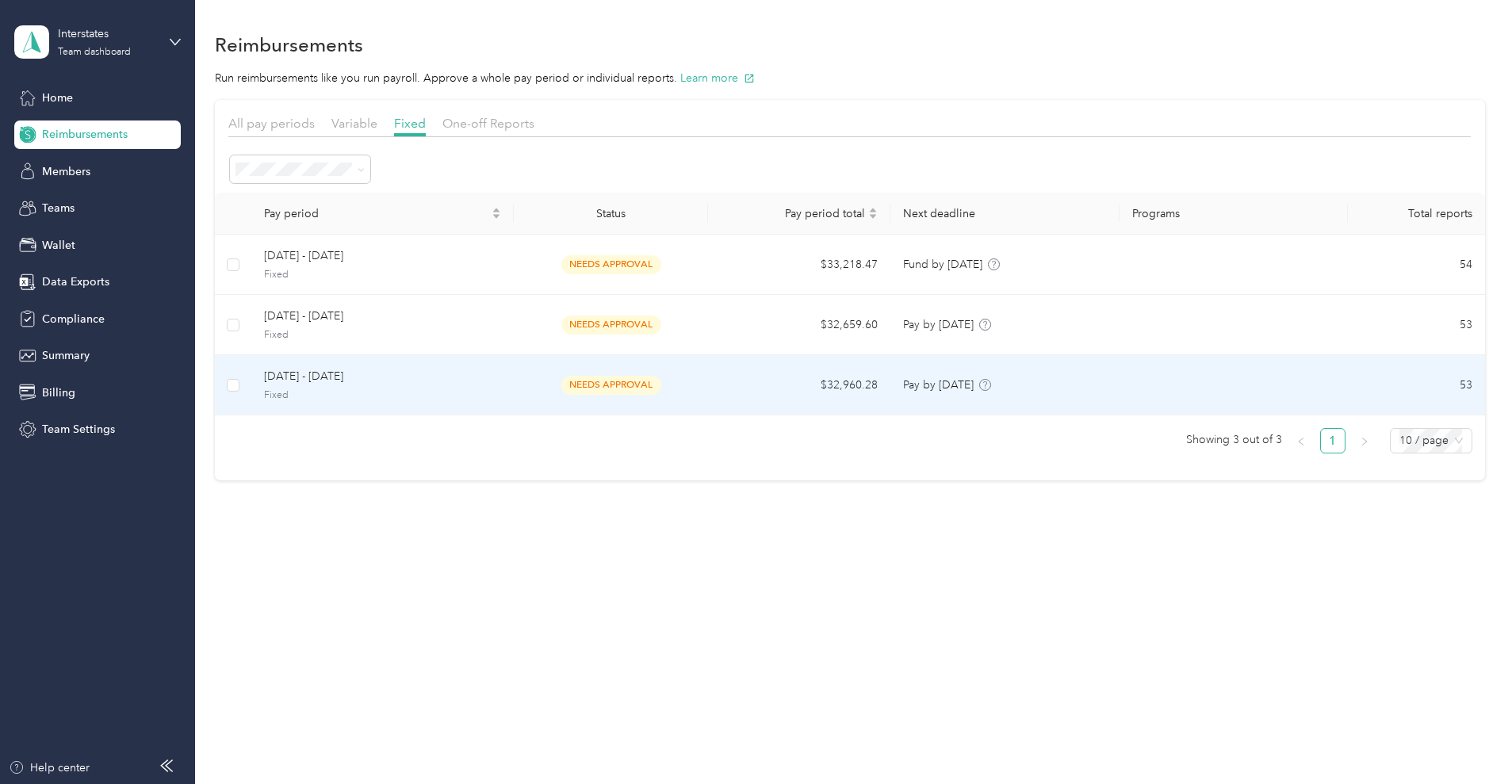 click on "[DATE] - [DATE]" at bounding box center (382, 377) 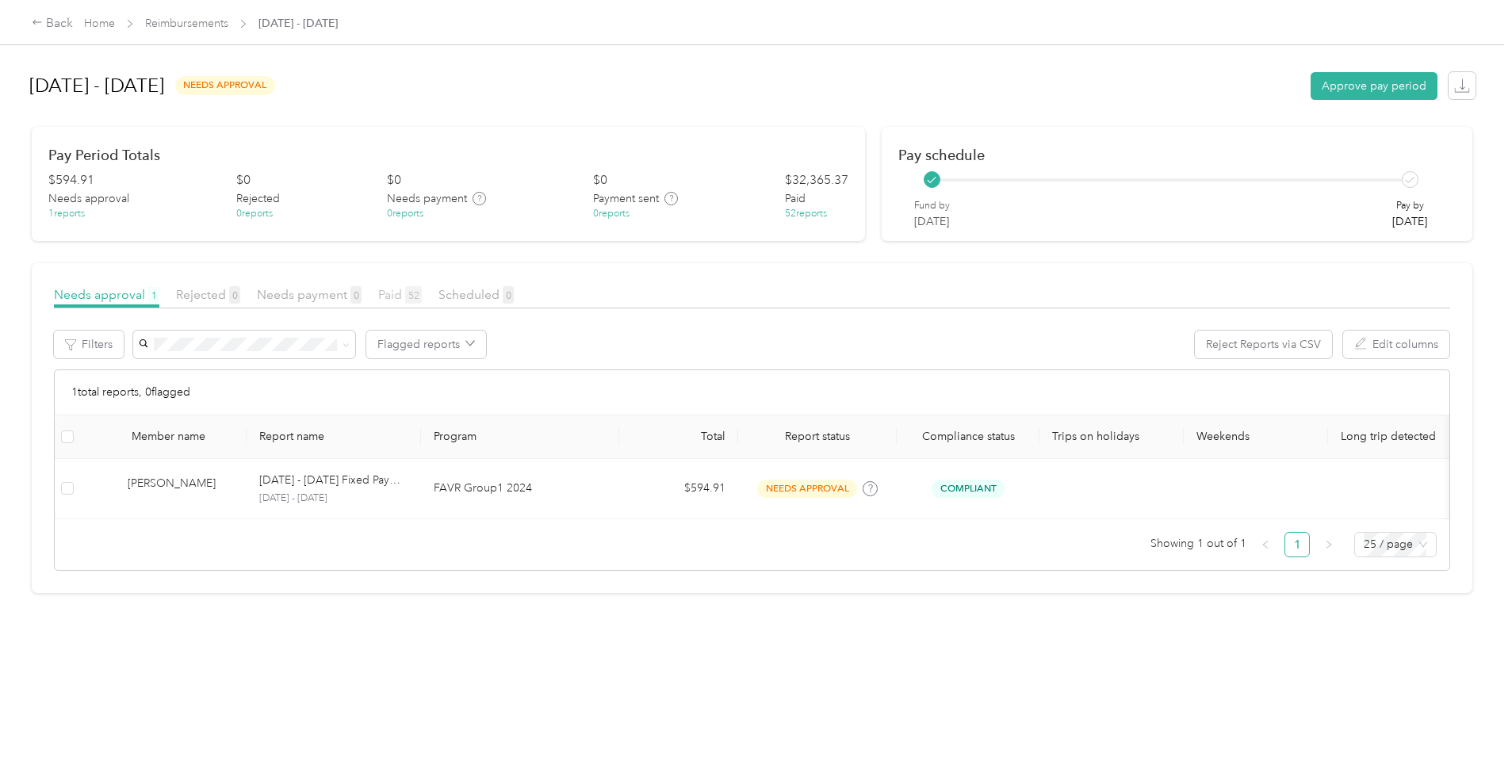 click on "Paid   52" at bounding box center (400, 294) 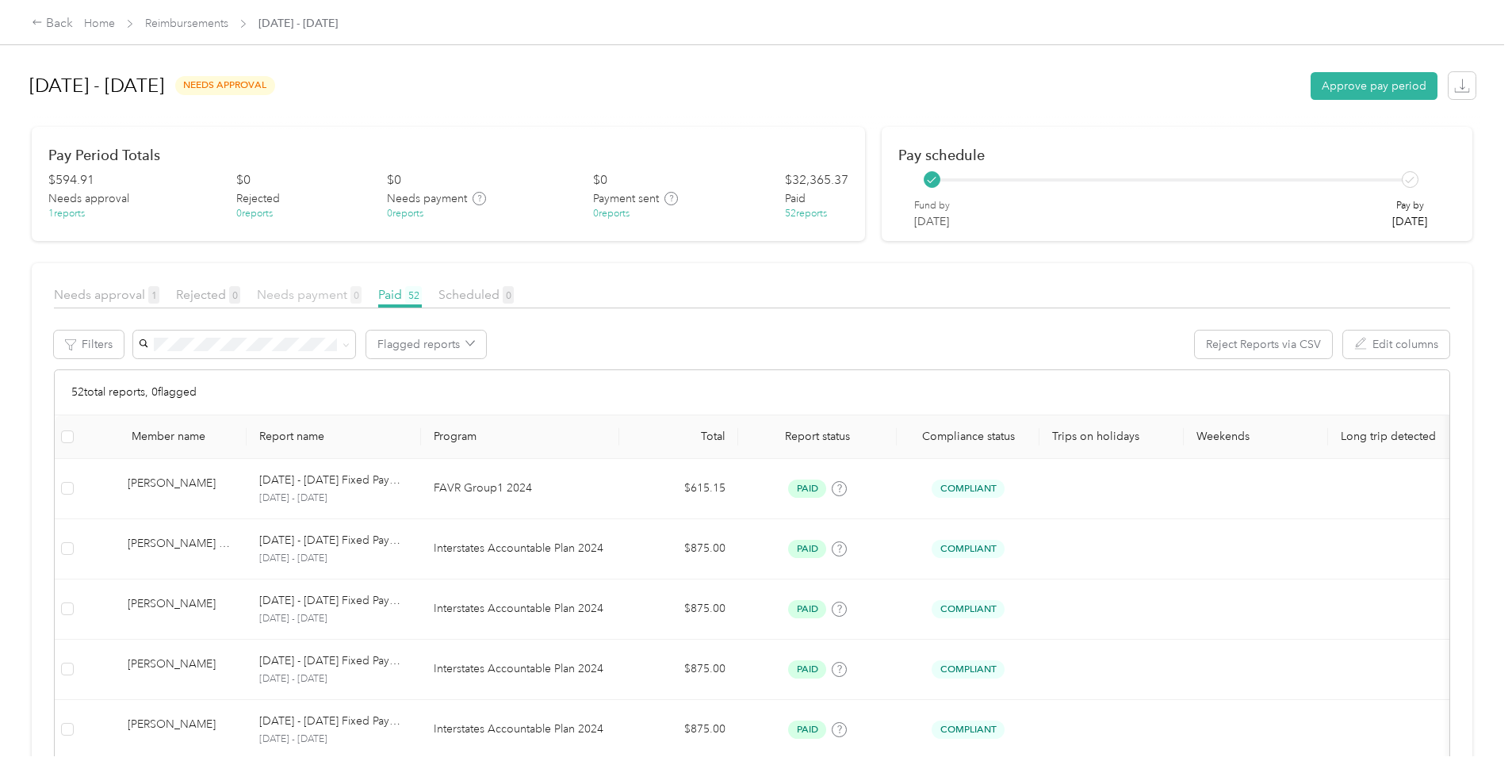 click on "Needs payment   0" at bounding box center (309, 294) 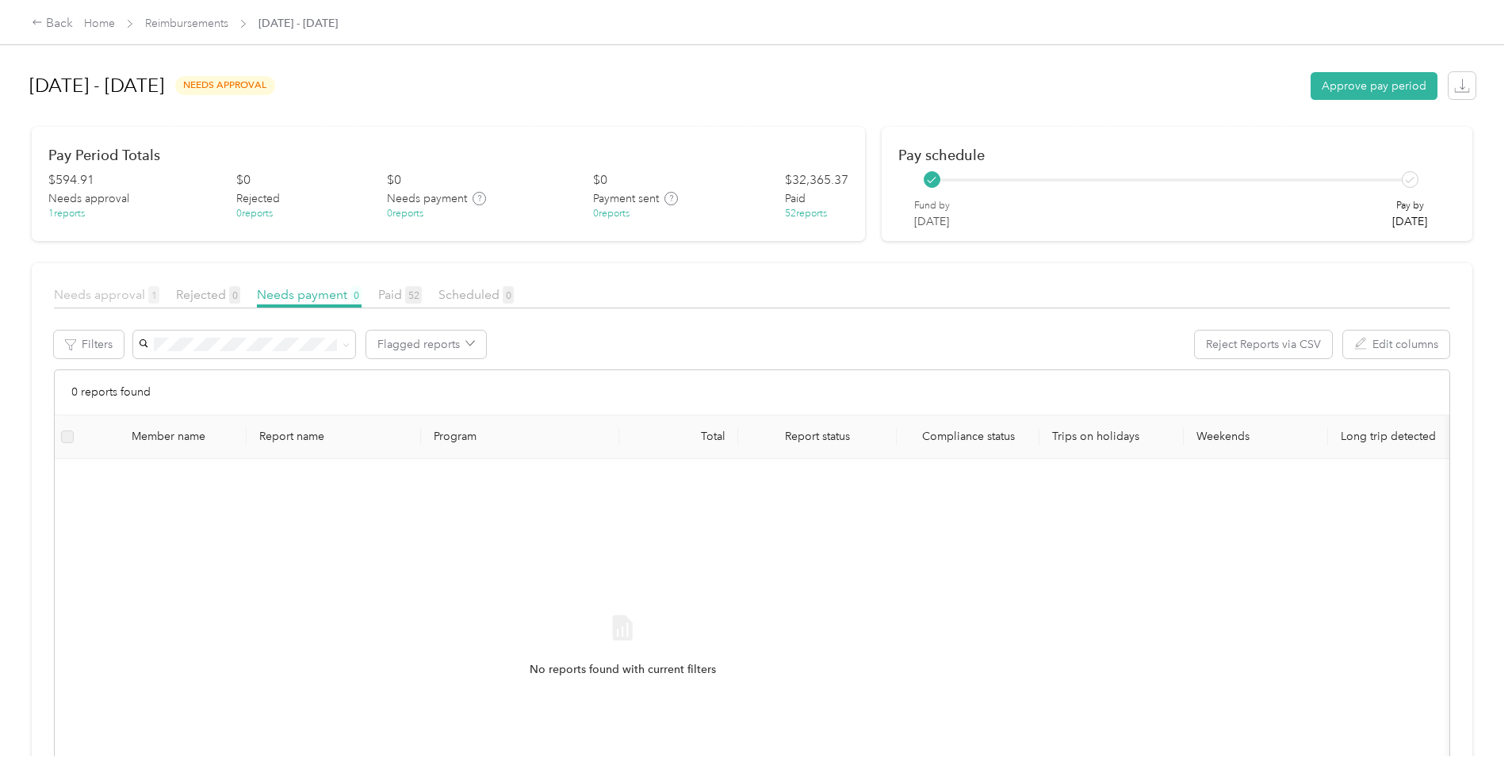 click on "Needs approval   1" at bounding box center [106, 294] 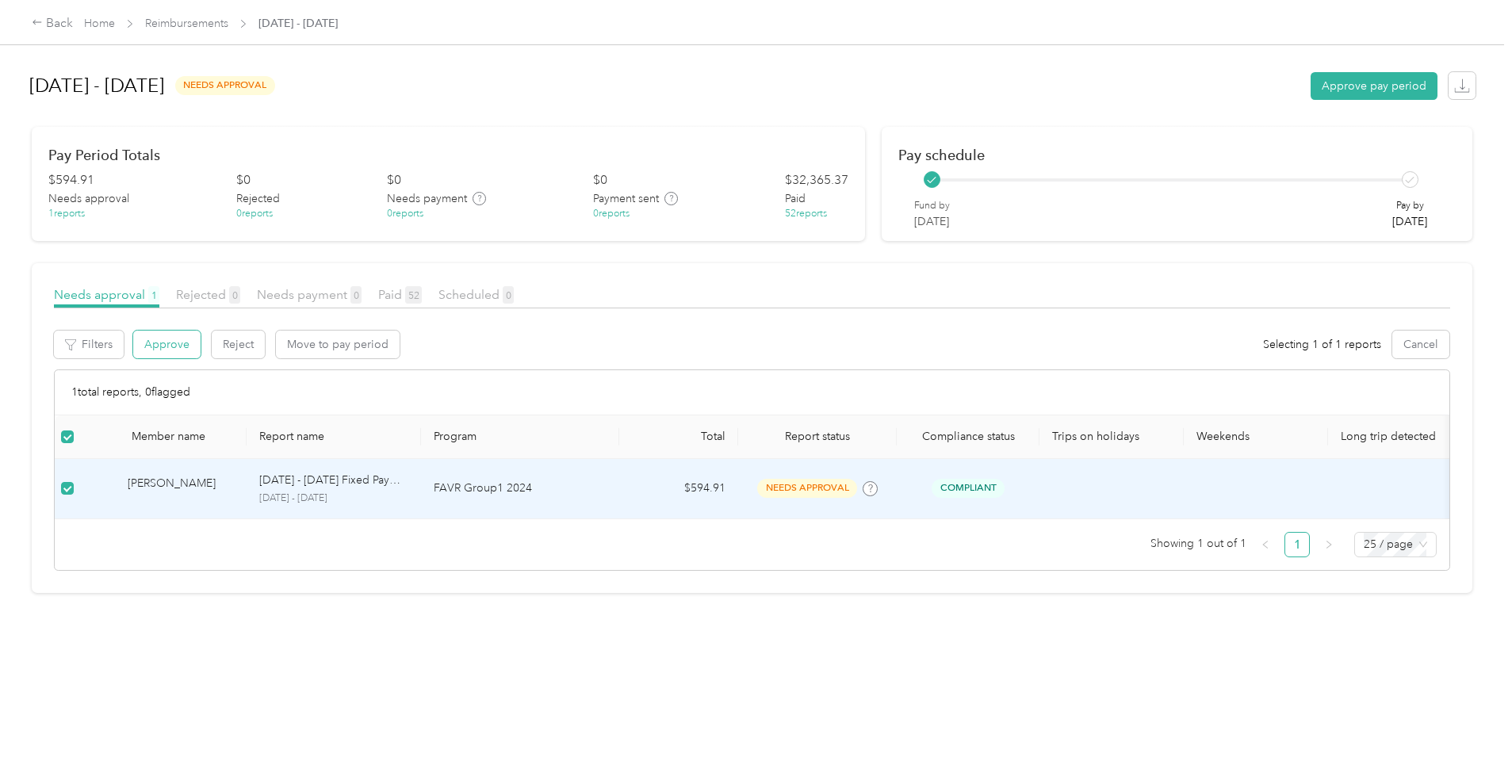 click on "Approve" at bounding box center (167, 344) 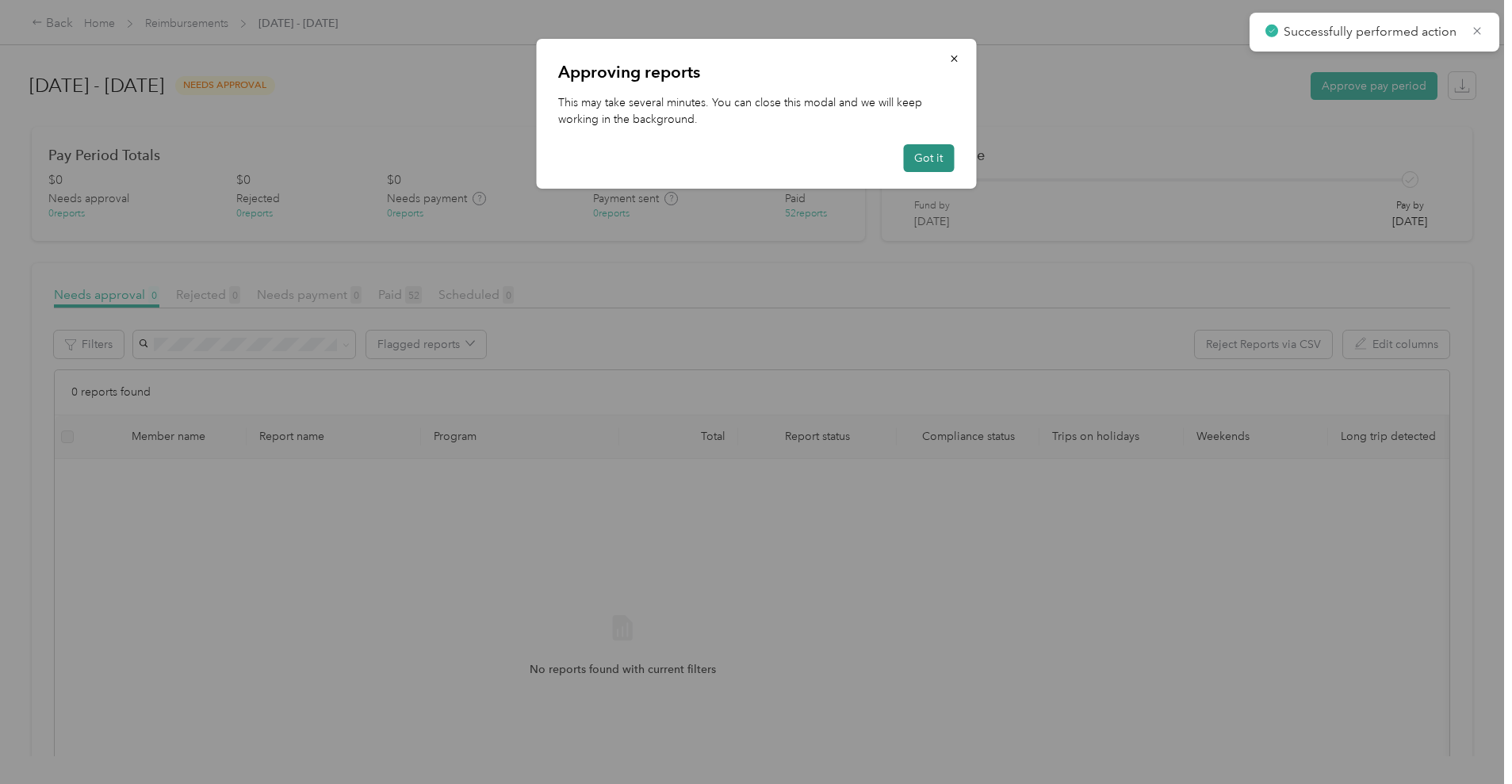 click on "Got it" at bounding box center (928, 158) 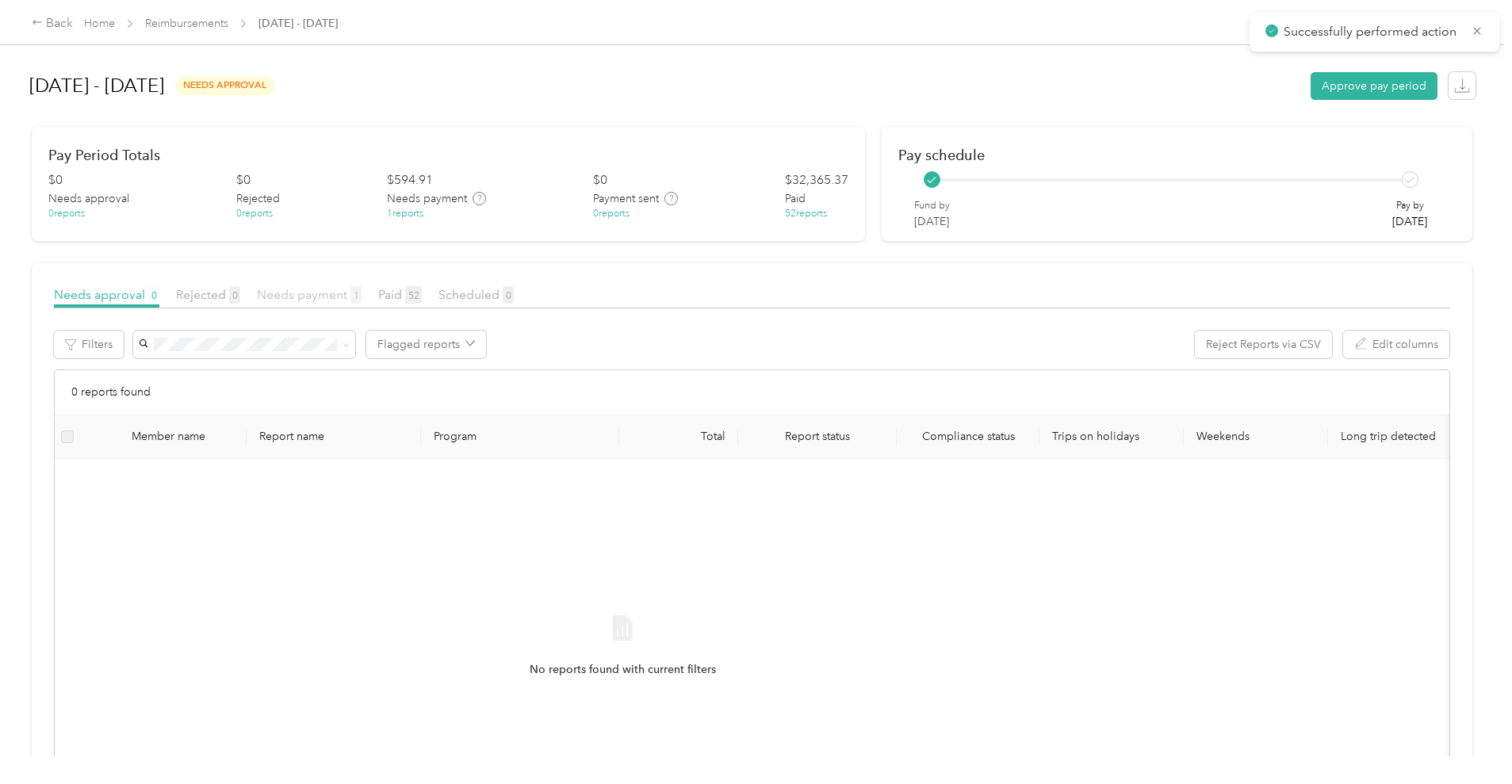 click on "Needs payment   1" at bounding box center (309, 294) 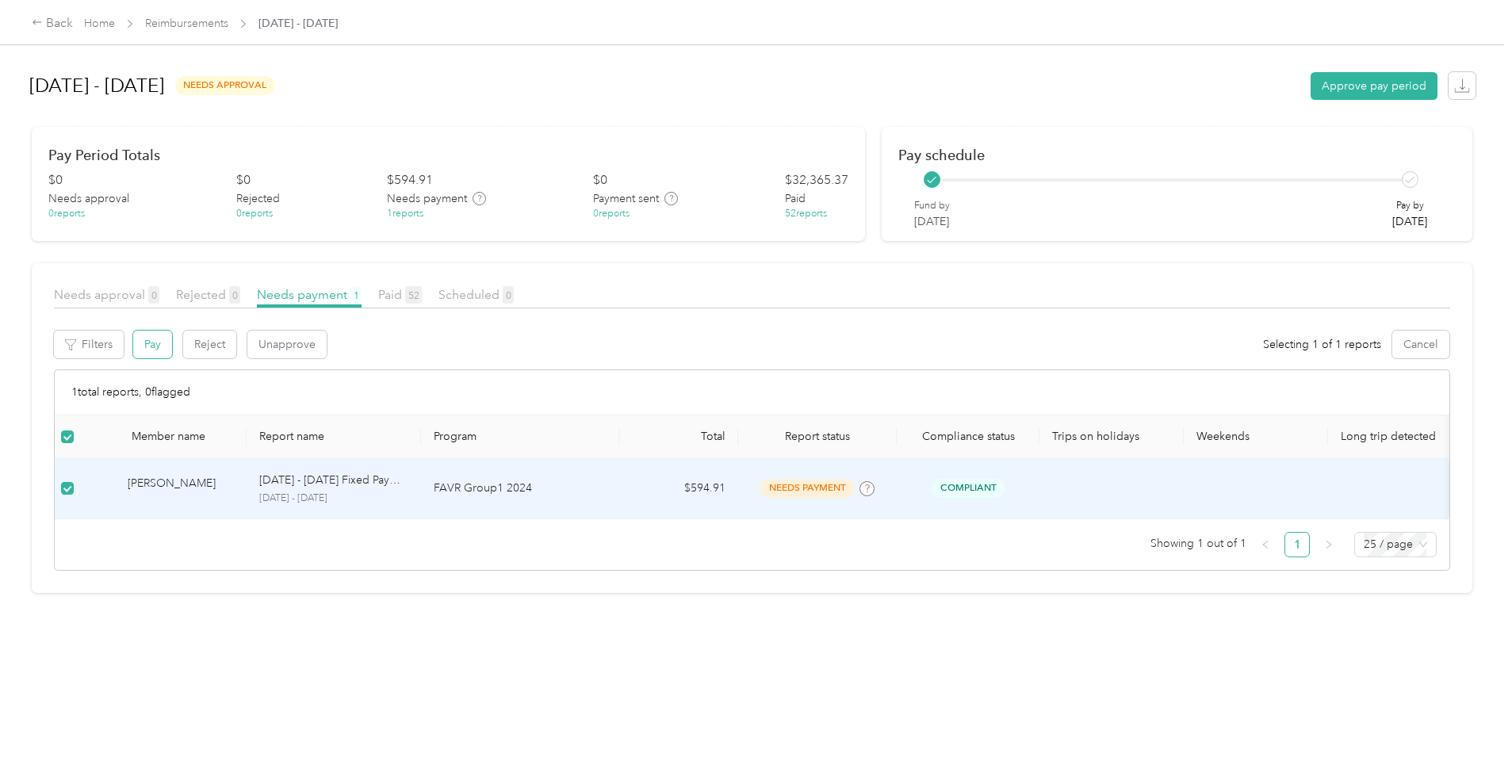 click on "Pay" at bounding box center [152, 344] 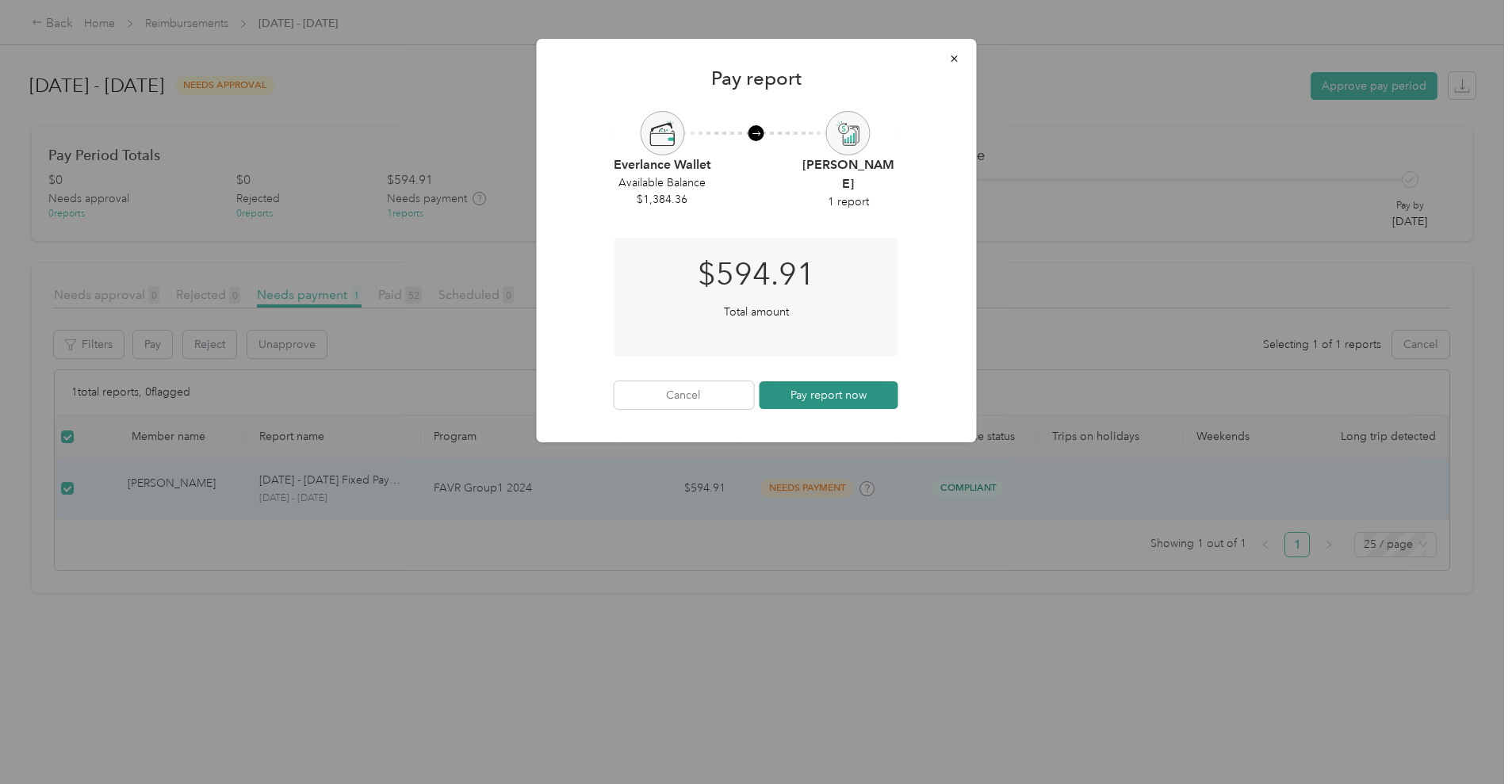 click on "Pay report now" at bounding box center (829, 395) 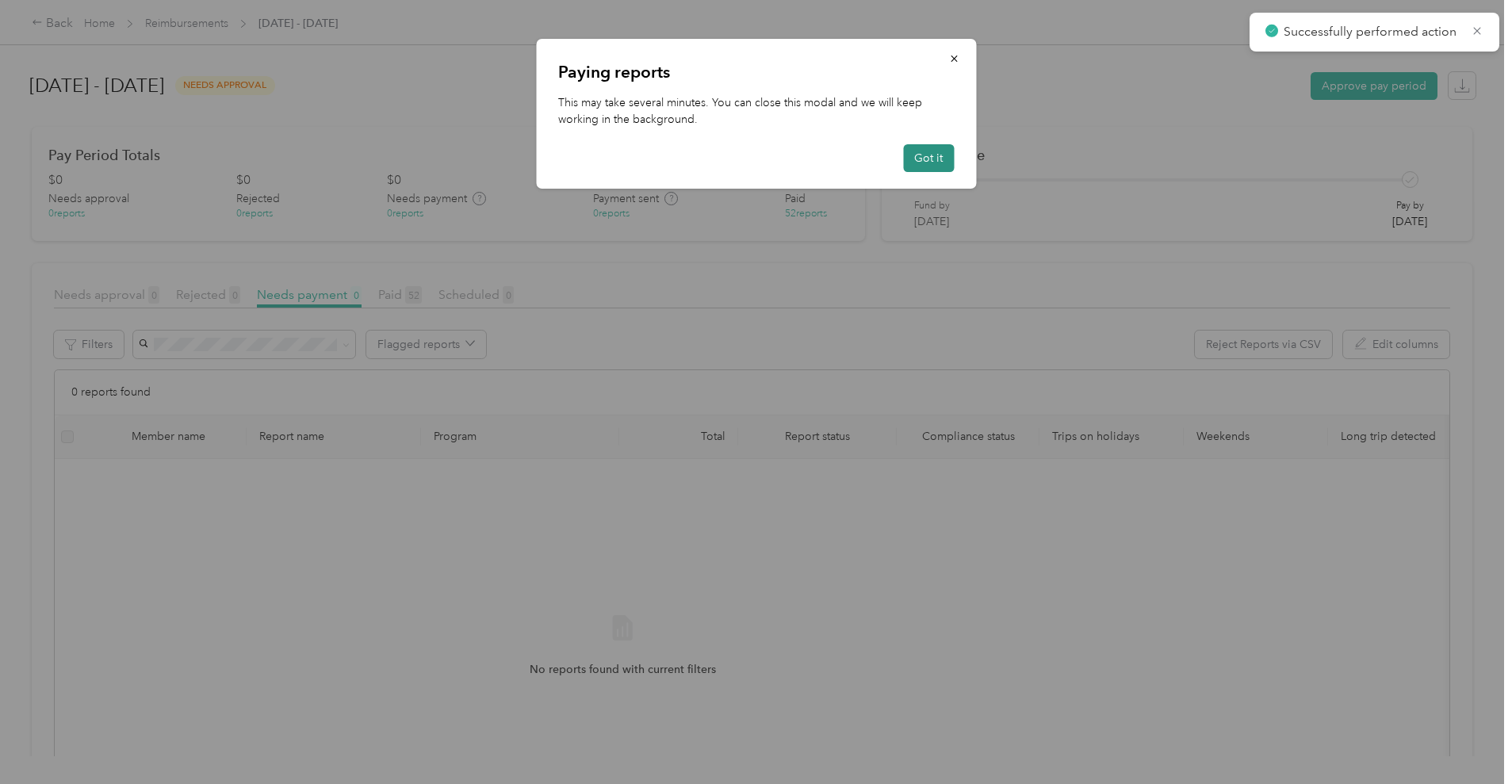 click on "Got it" at bounding box center [928, 158] 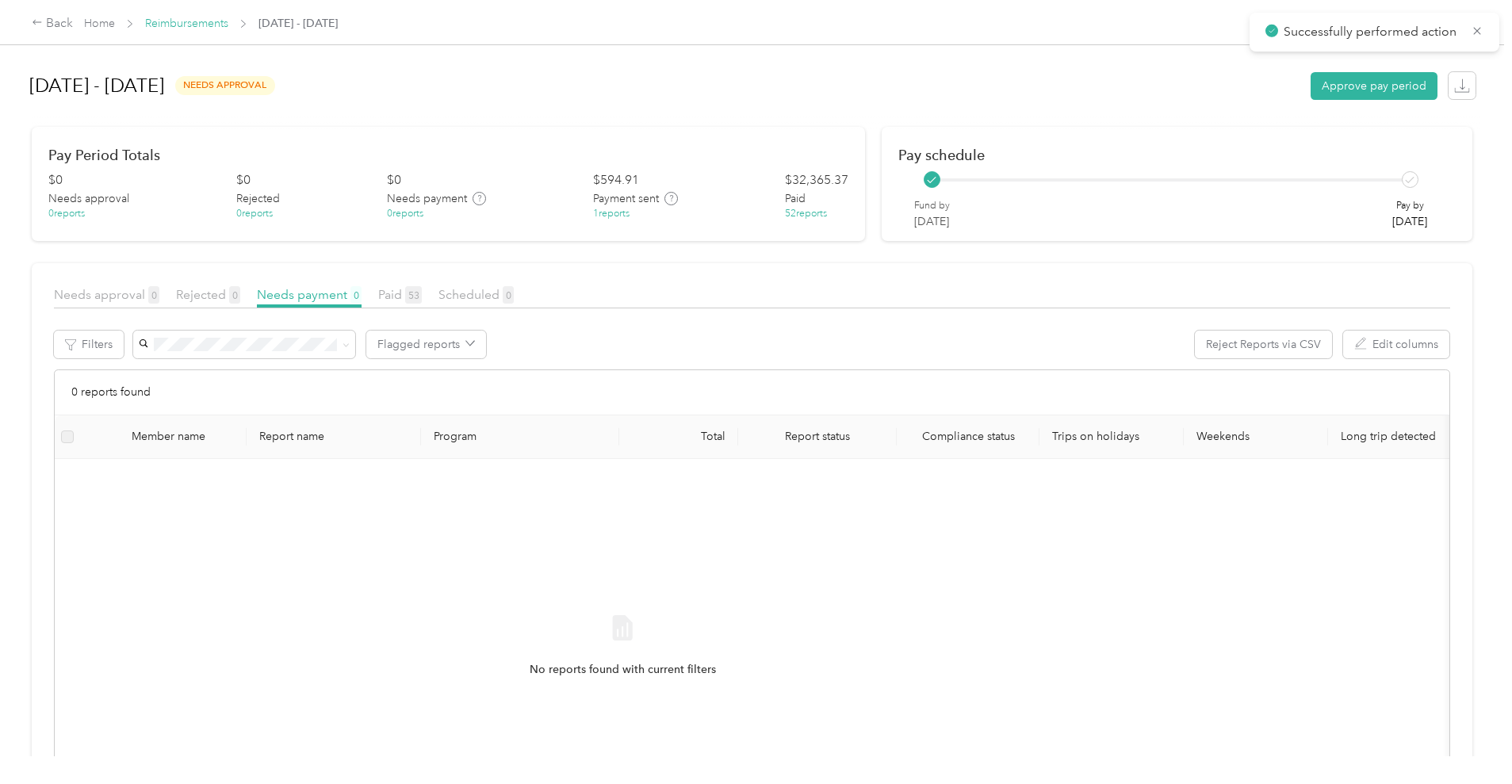 click on "Reimbursements" at bounding box center [186, 23] 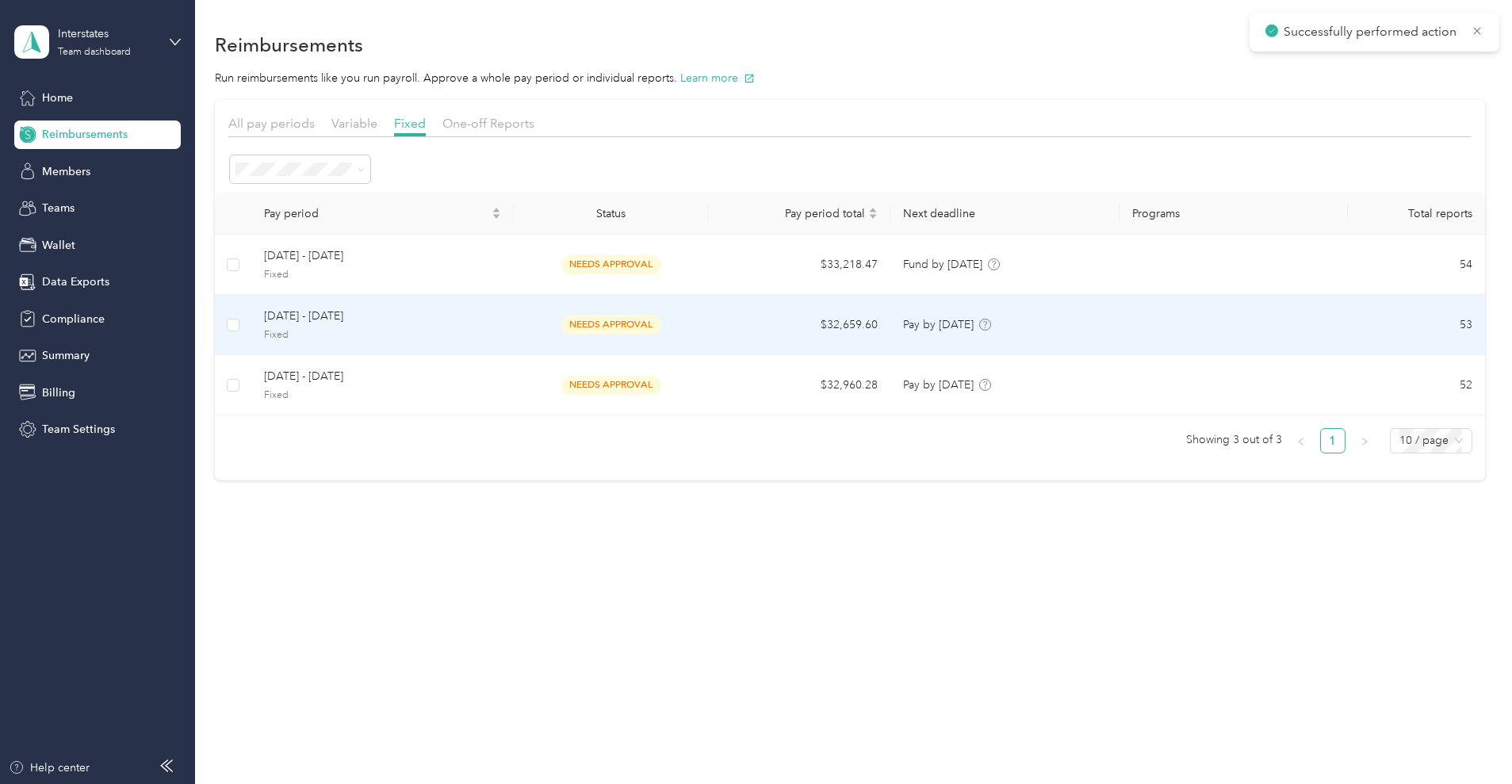 click on "[DATE] - [DATE]" at bounding box center [382, 316] 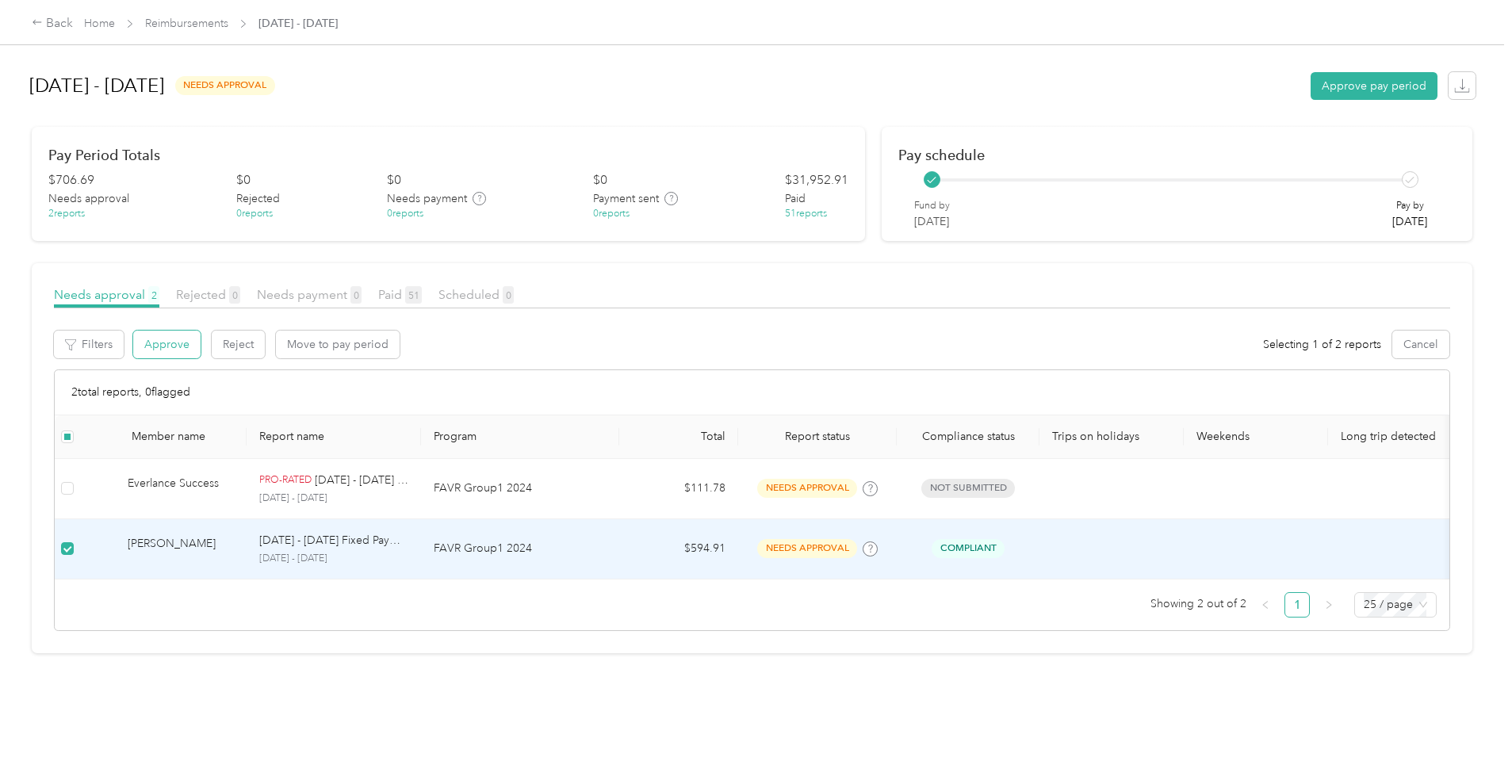 click on "Approve" at bounding box center [167, 344] 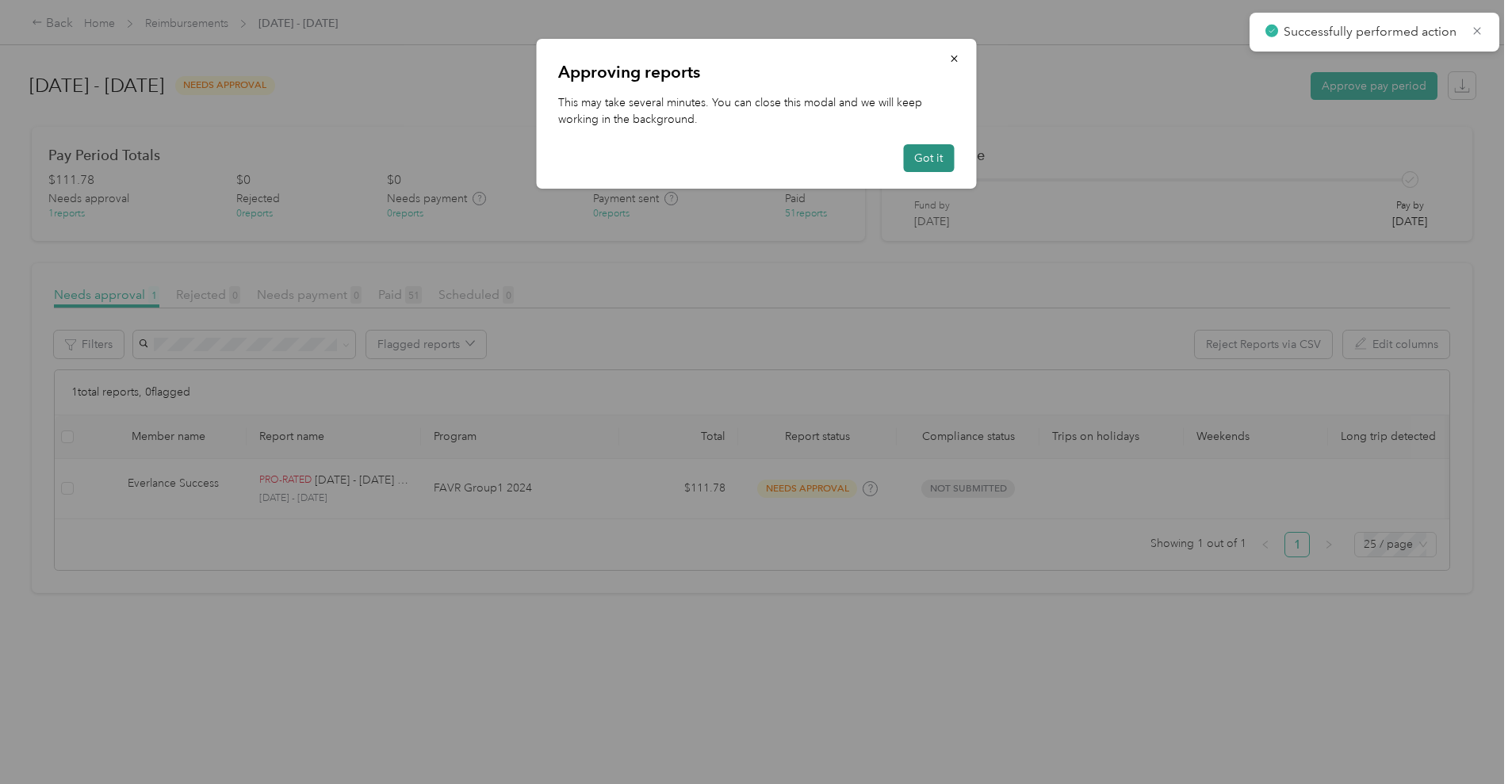 click on "Got it" at bounding box center (928, 158) 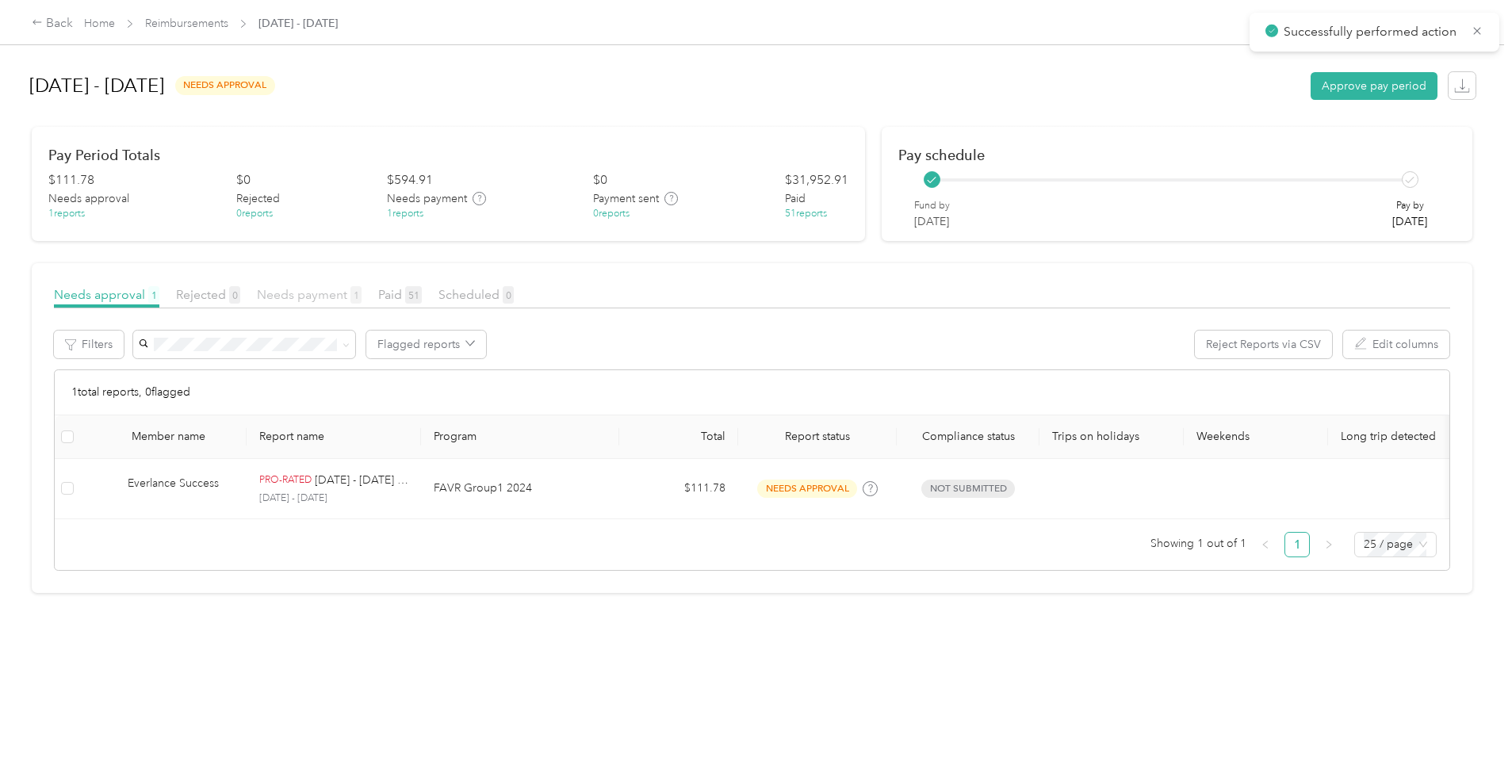 click on "Needs payment   1" at bounding box center (309, 294) 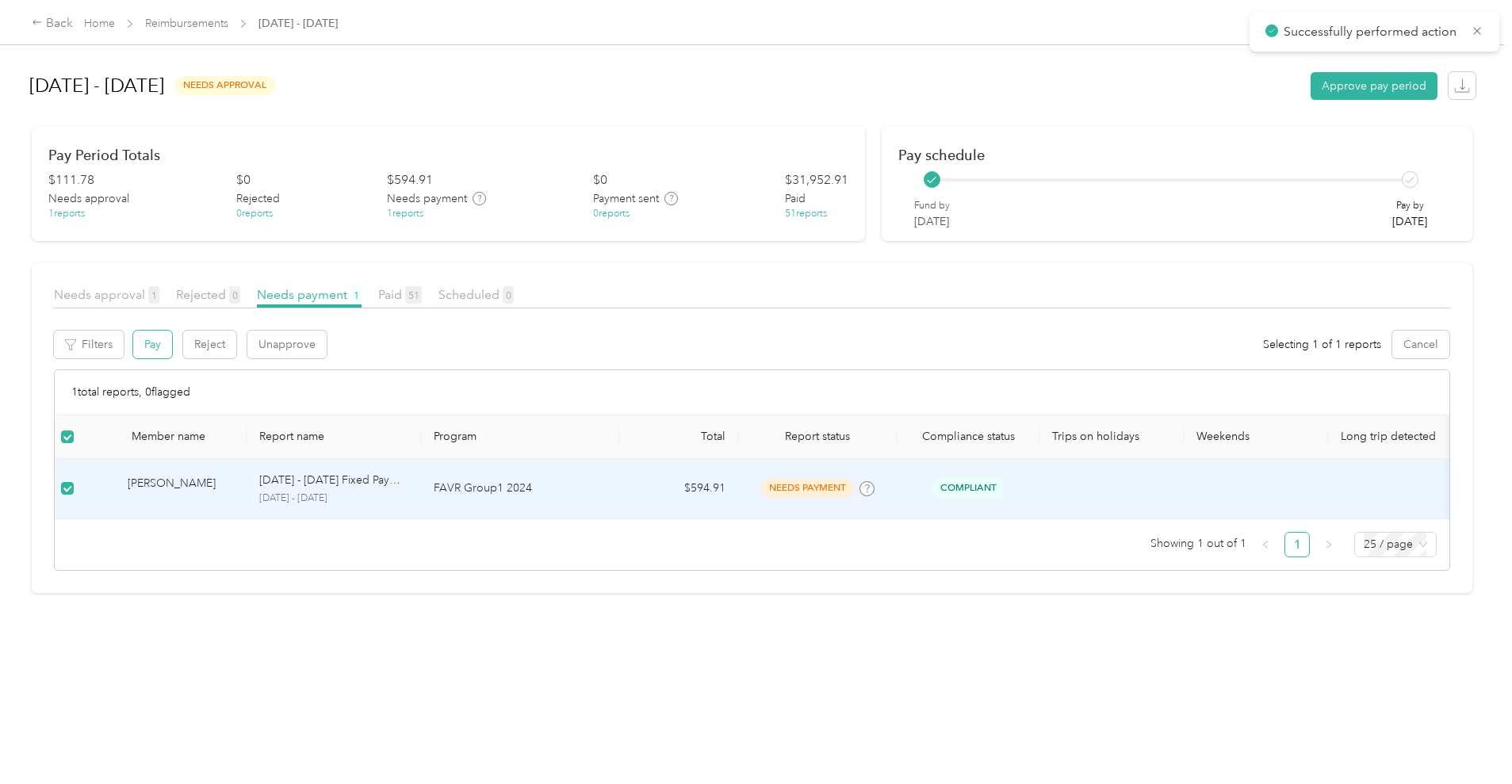 click on "Pay" at bounding box center [152, 344] 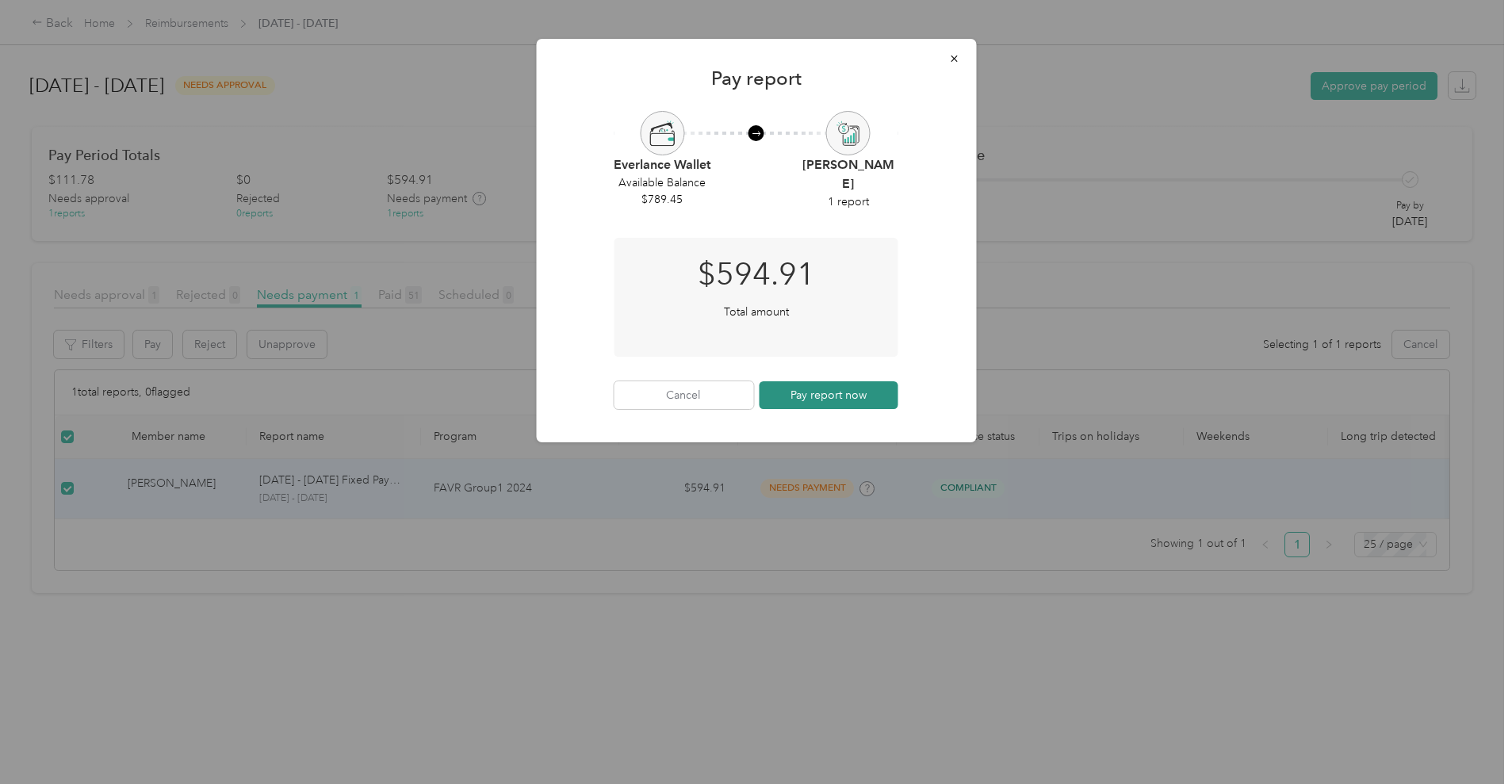 click on "Pay report now" at bounding box center [829, 395] 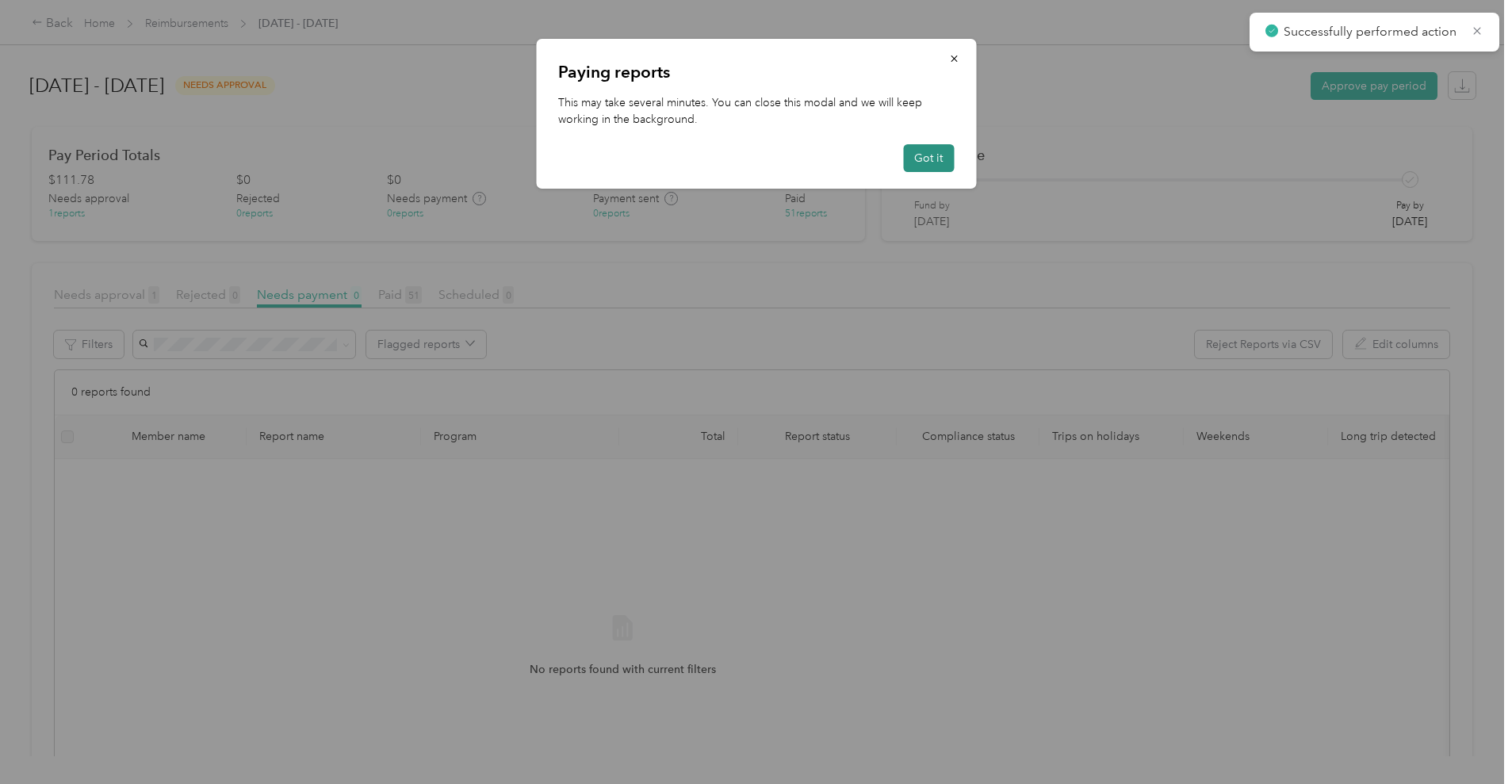 click on "Got it" at bounding box center [928, 158] 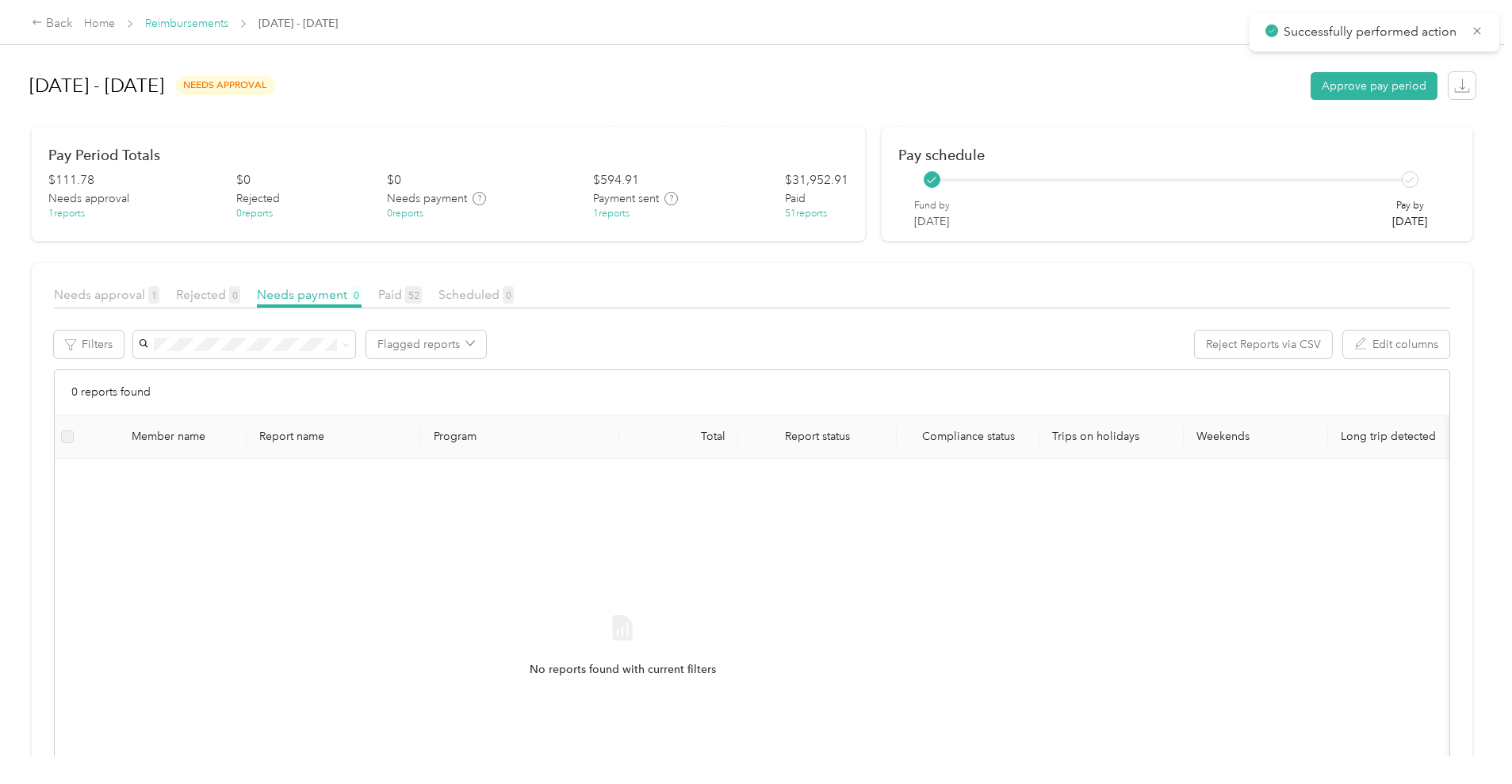 click on "Reimbursements" at bounding box center [186, 23] 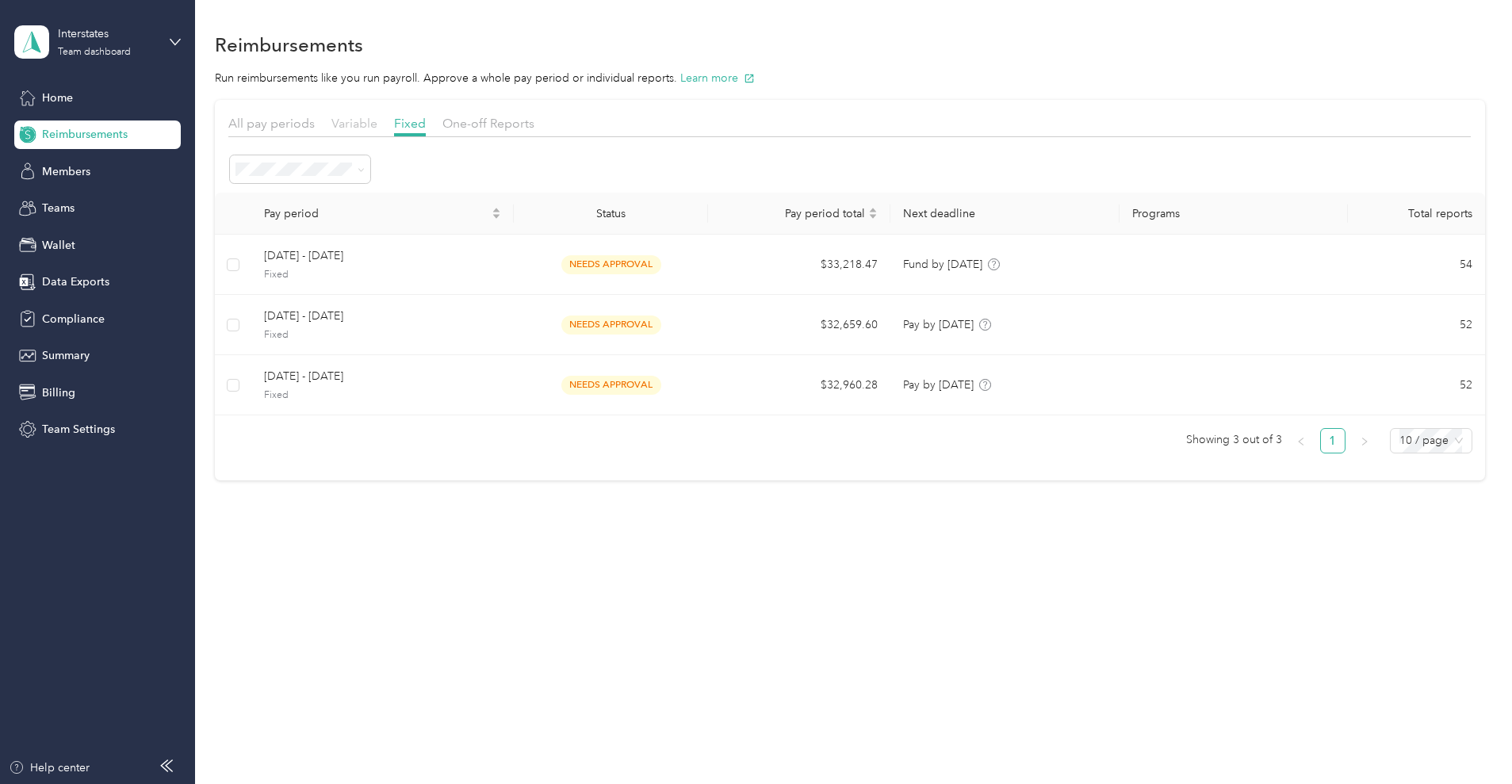 click on "Variable" at bounding box center (354, 123) 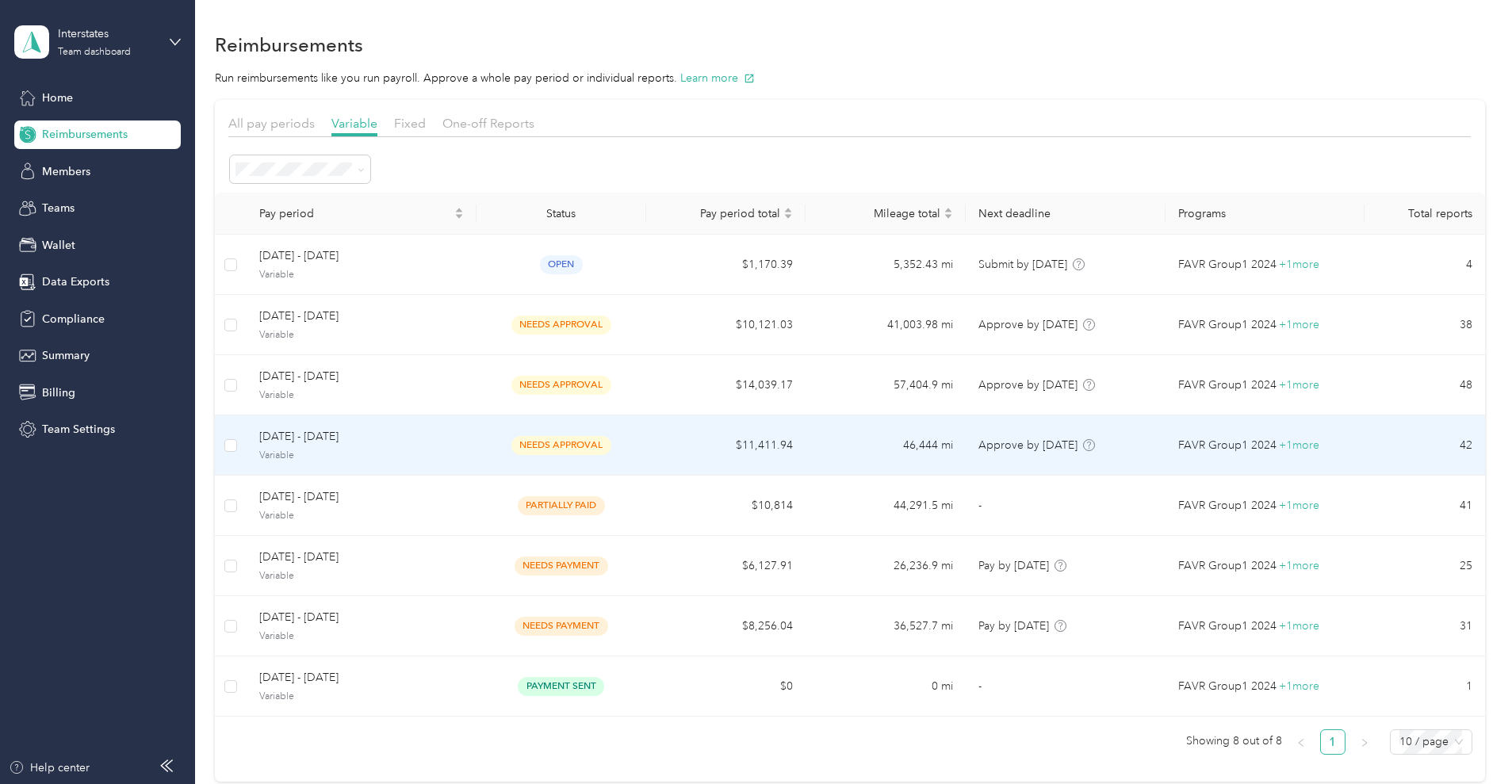 click on "[DATE] - [DATE]" at bounding box center [362, 437] 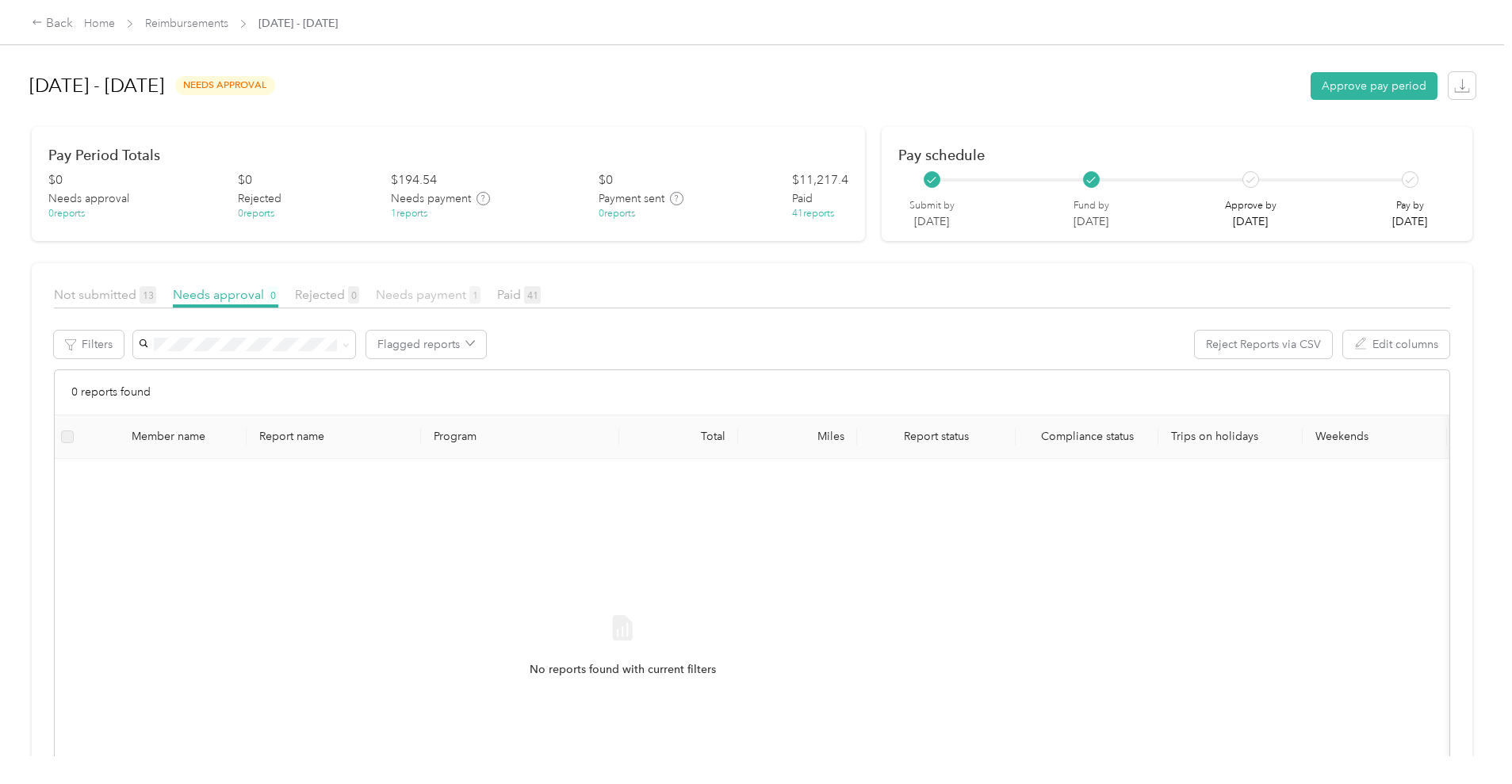 click on "Needs payment   1" at bounding box center [428, 294] 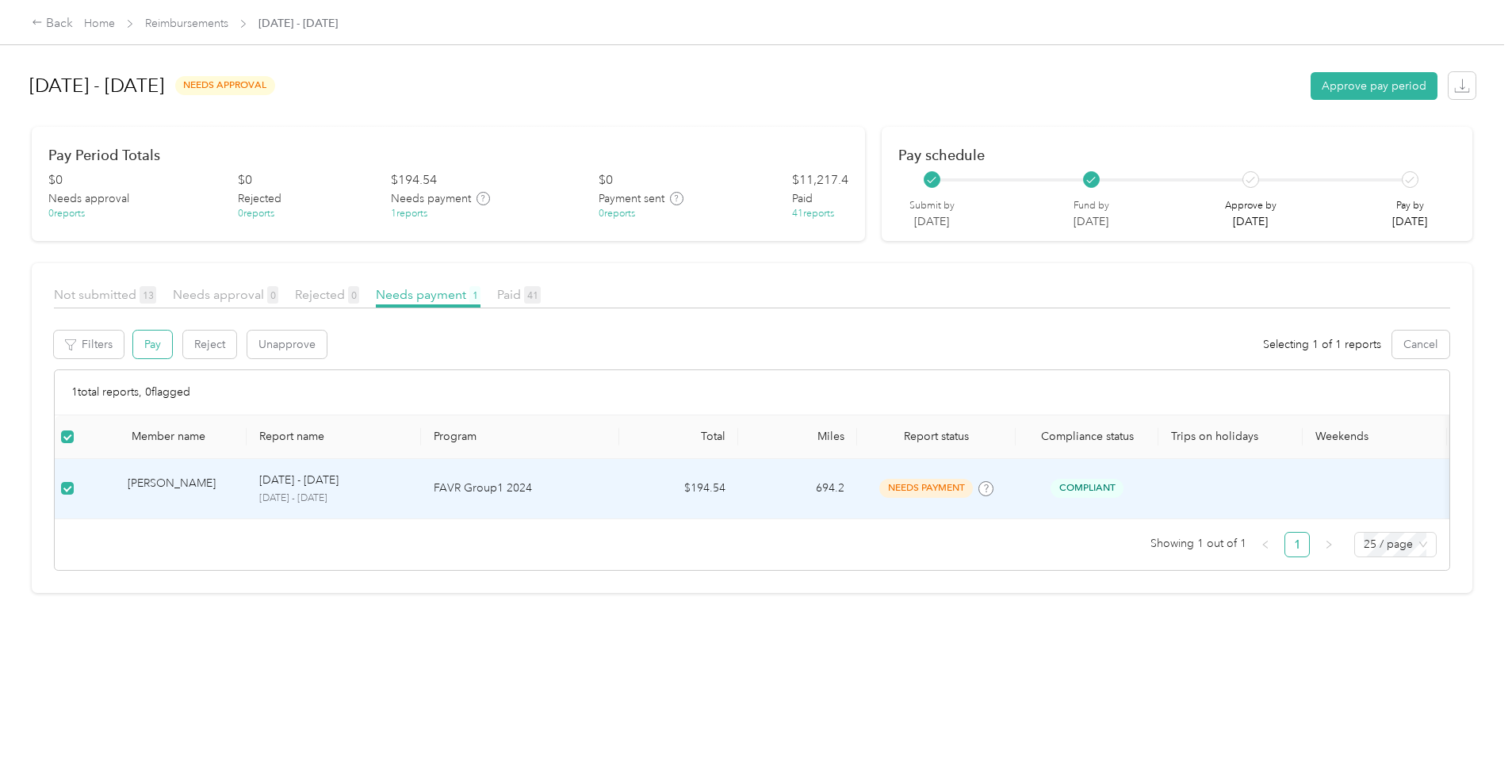 click on "Pay" at bounding box center (152, 344) 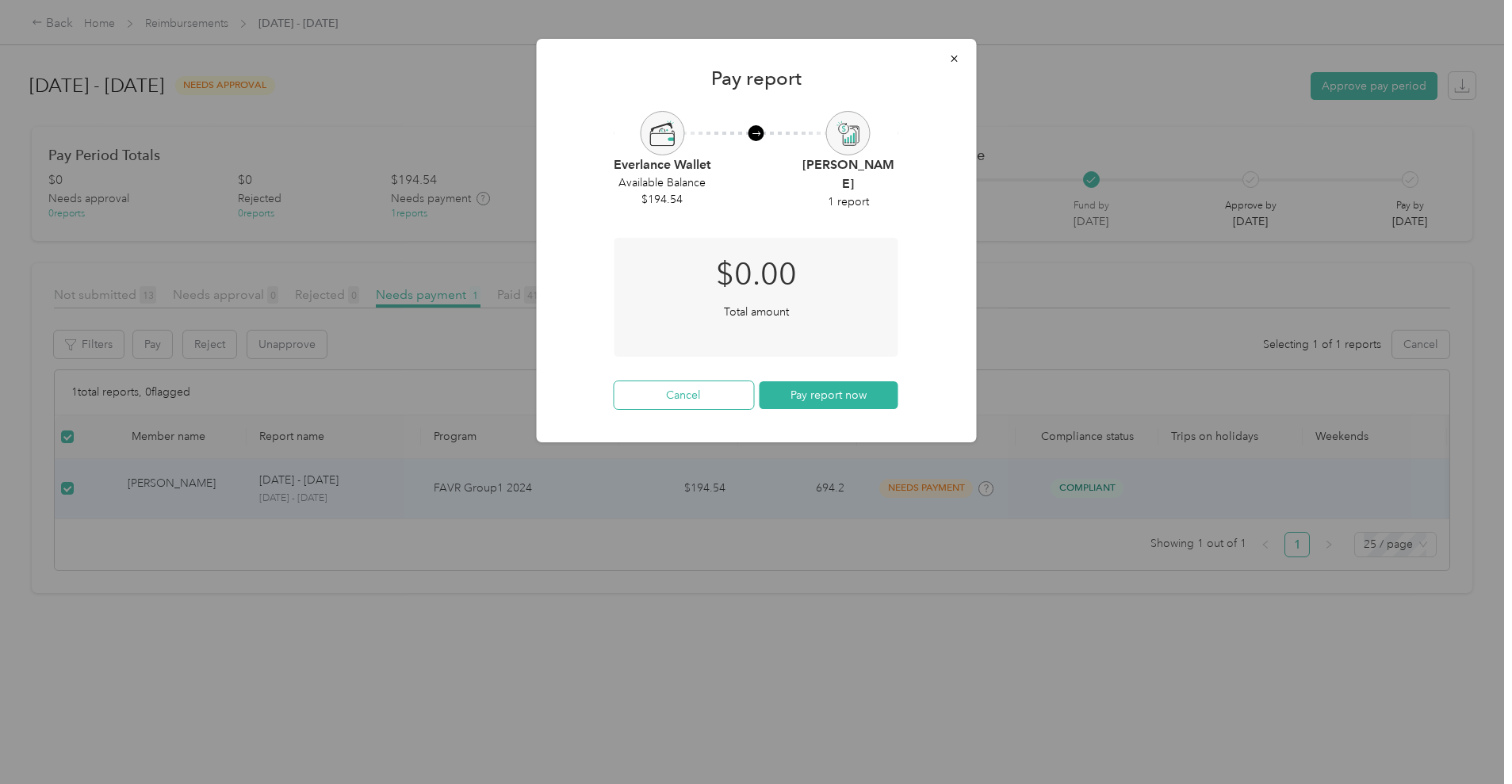 click on "Cancel" at bounding box center [683, 395] 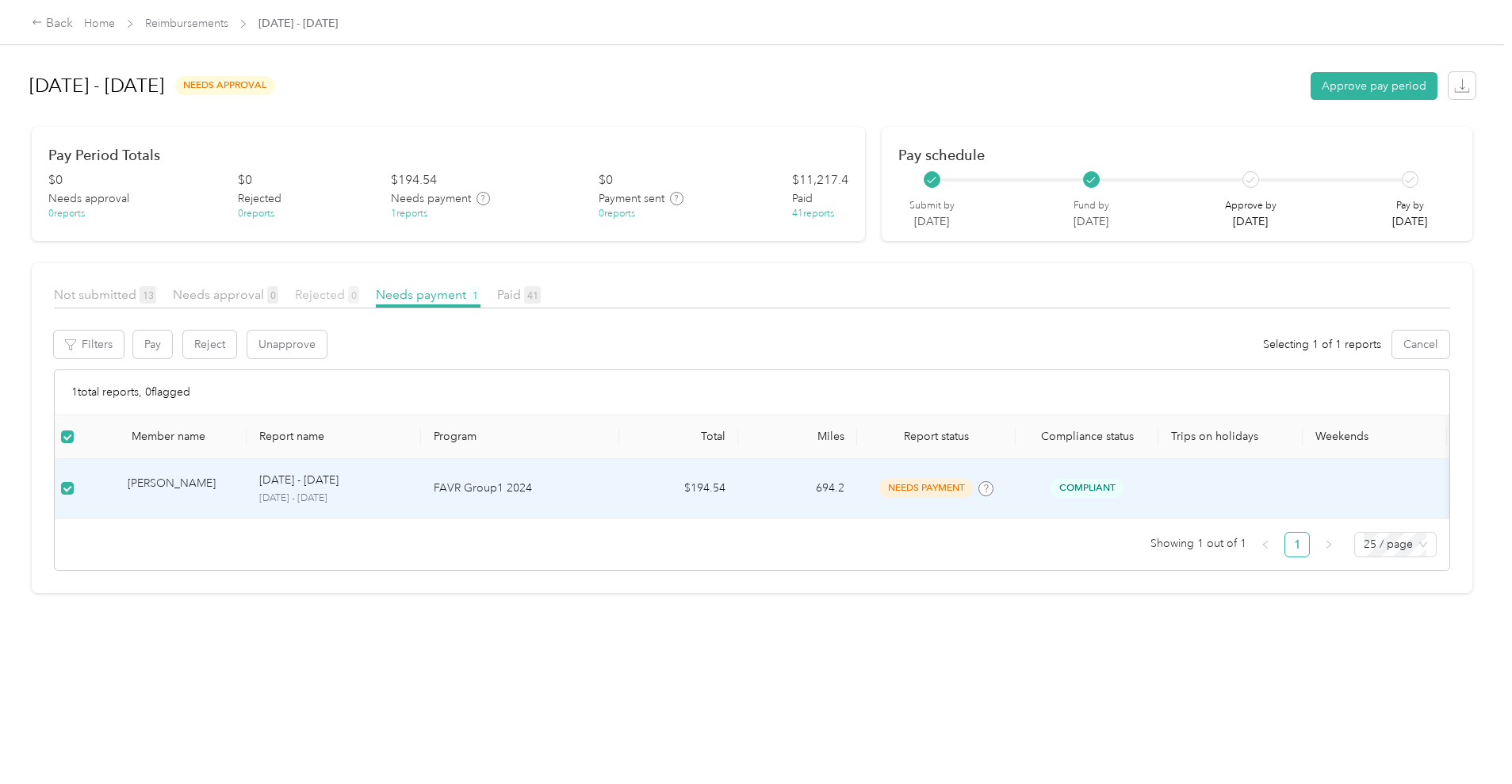 click on "Rejected   0" at bounding box center [327, 294] 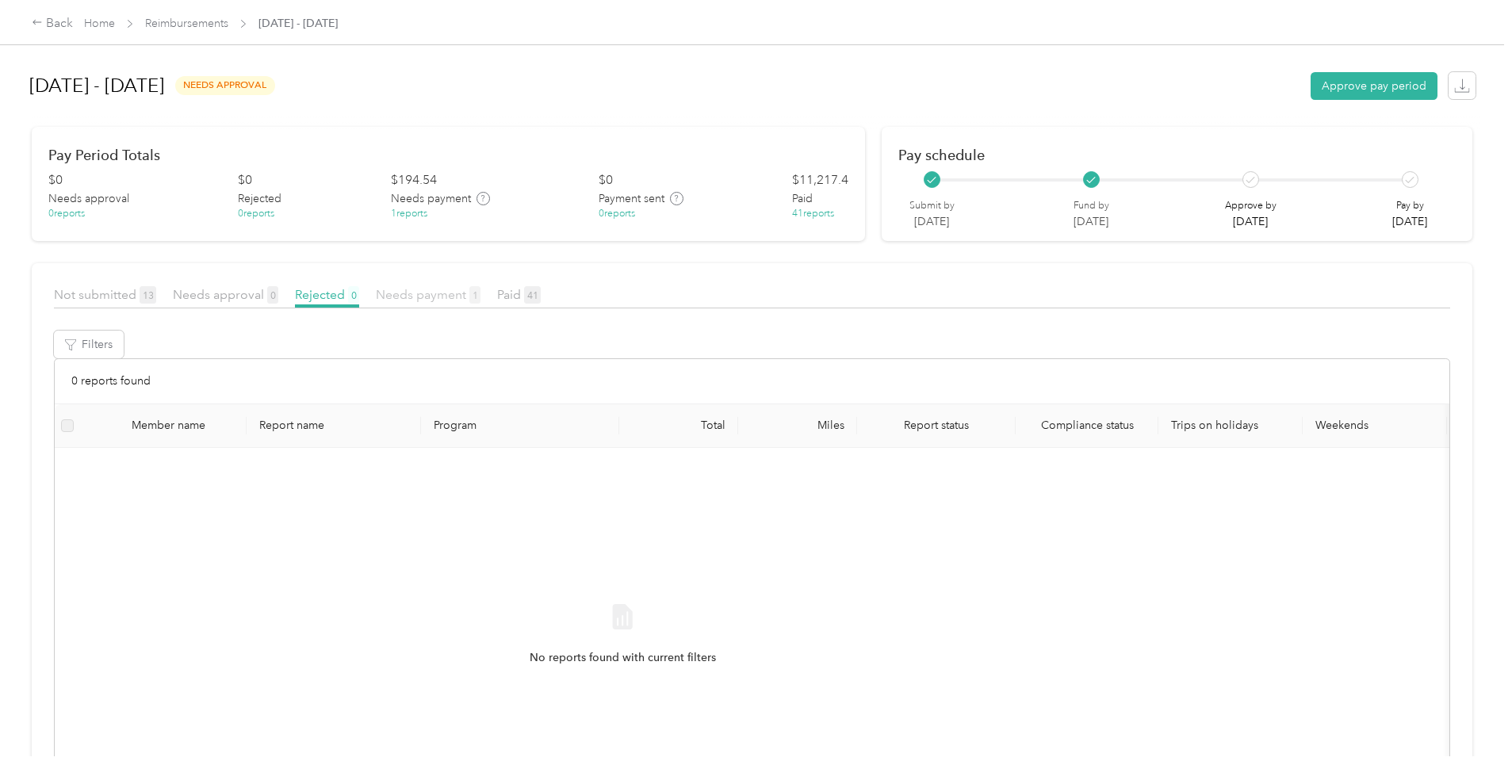 click on "Needs payment   1" at bounding box center [428, 294] 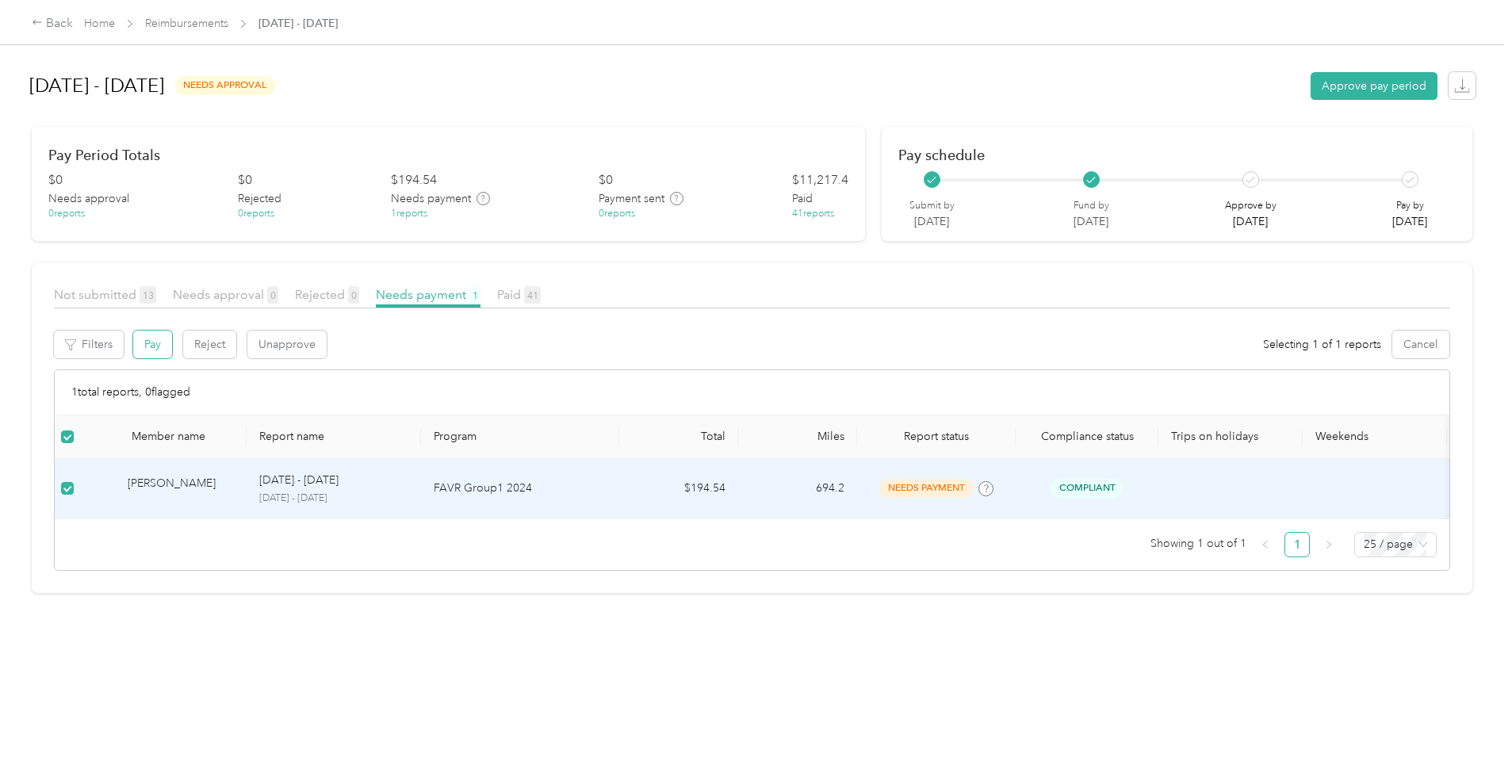 click on "Pay" at bounding box center [152, 344] 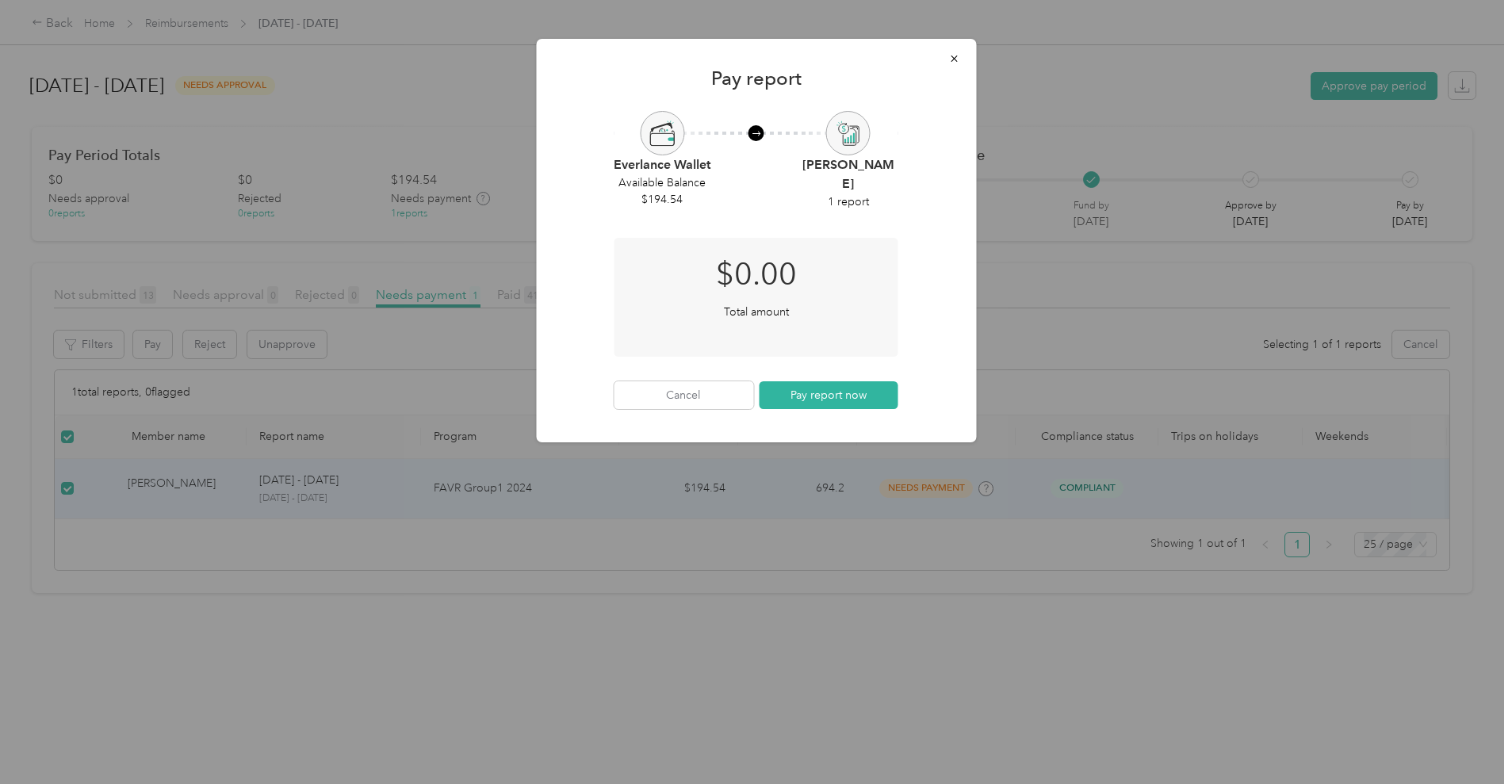 click on "$ 0.00" at bounding box center (756, 274) 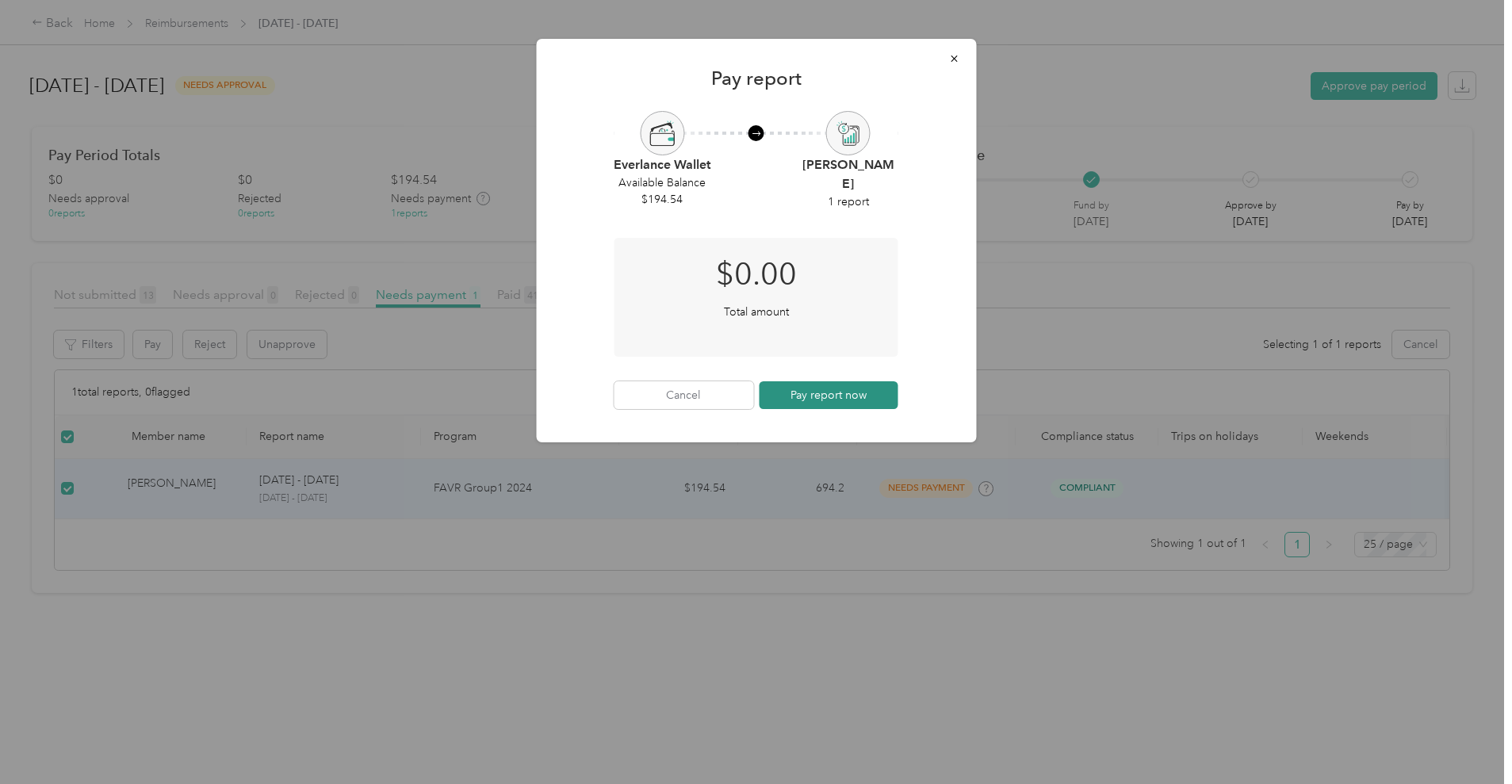 click on "Pay report now" at bounding box center (829, 395) 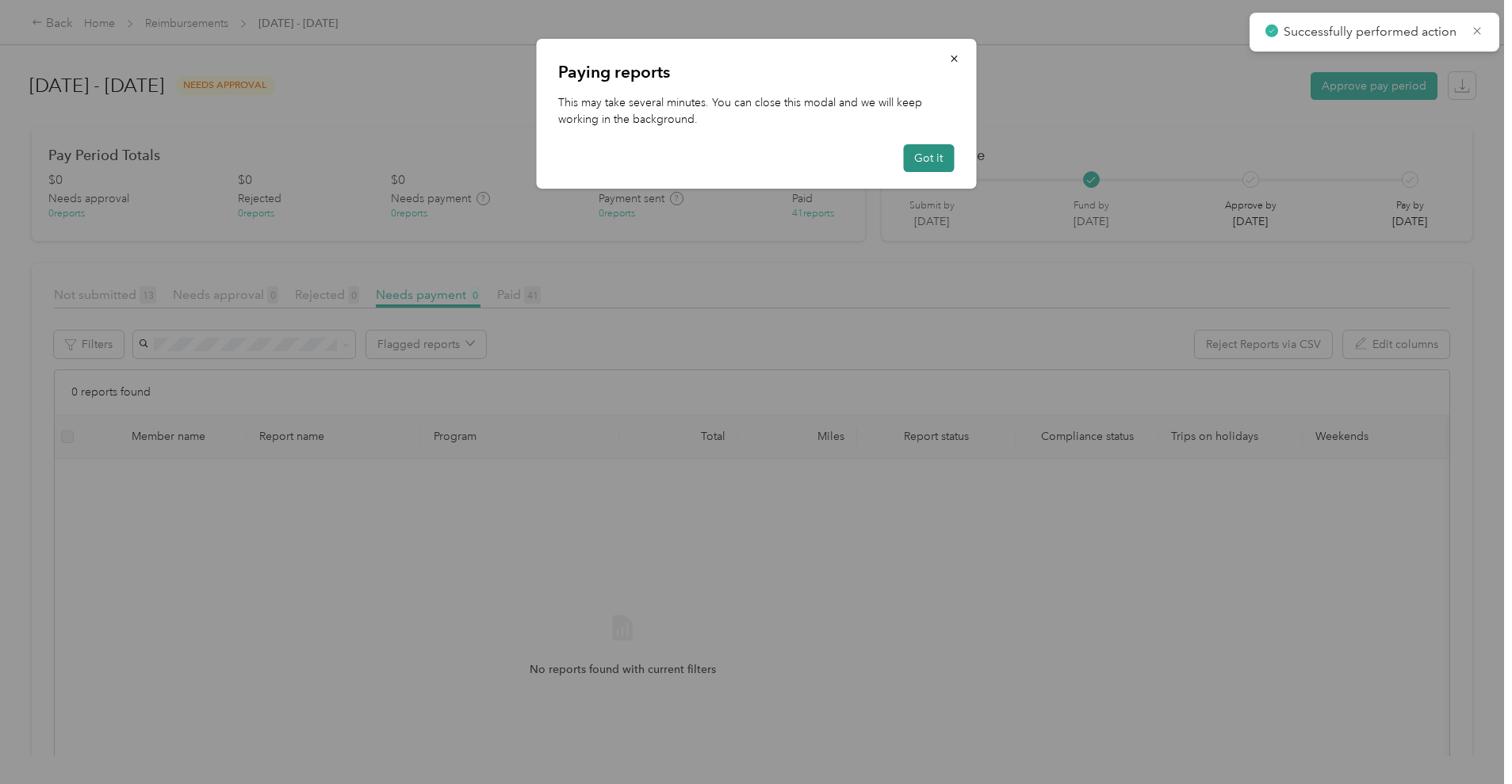 click on "Got it" at bounding box center (928, 158) 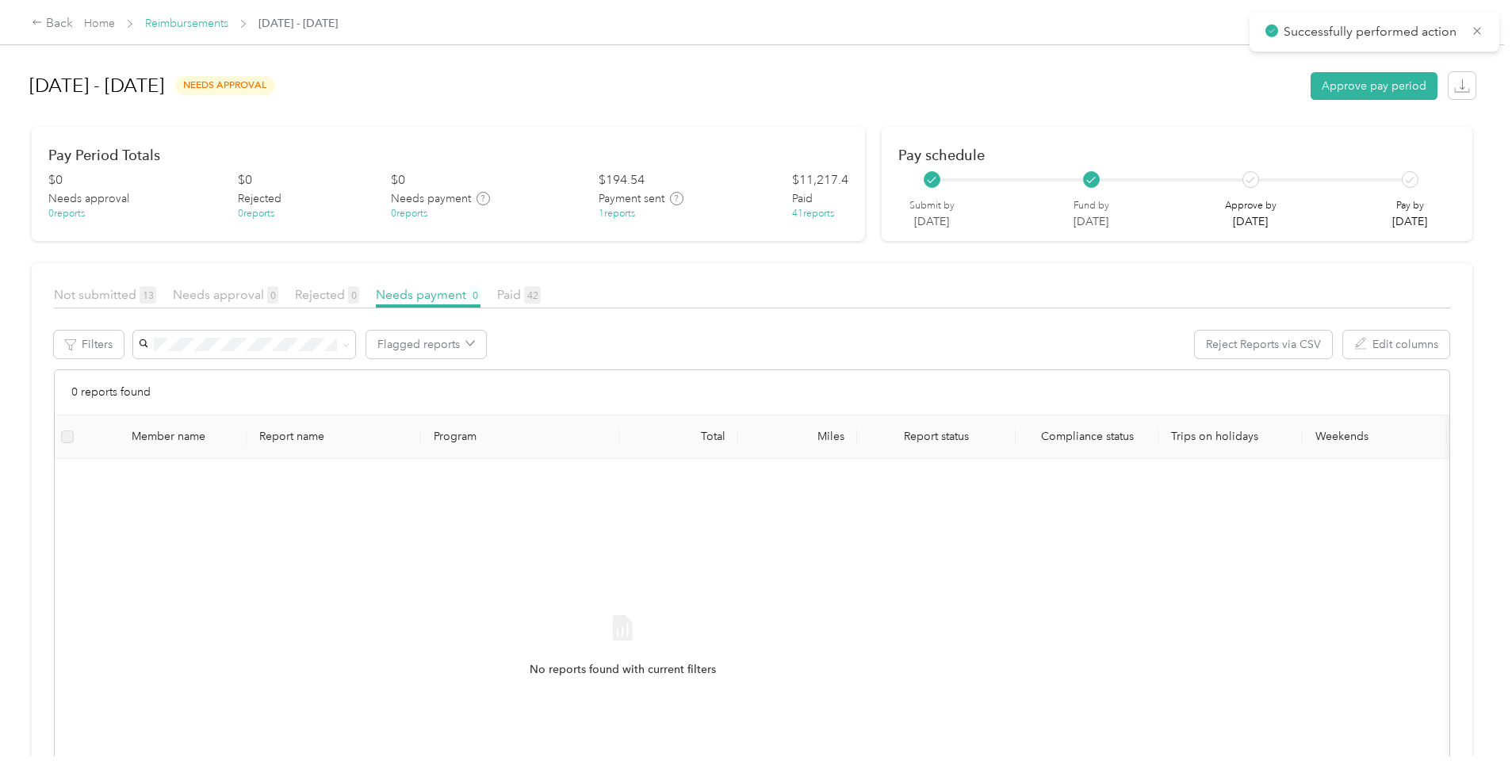 click on "Reimbursements" at bounding box center [186, 23] 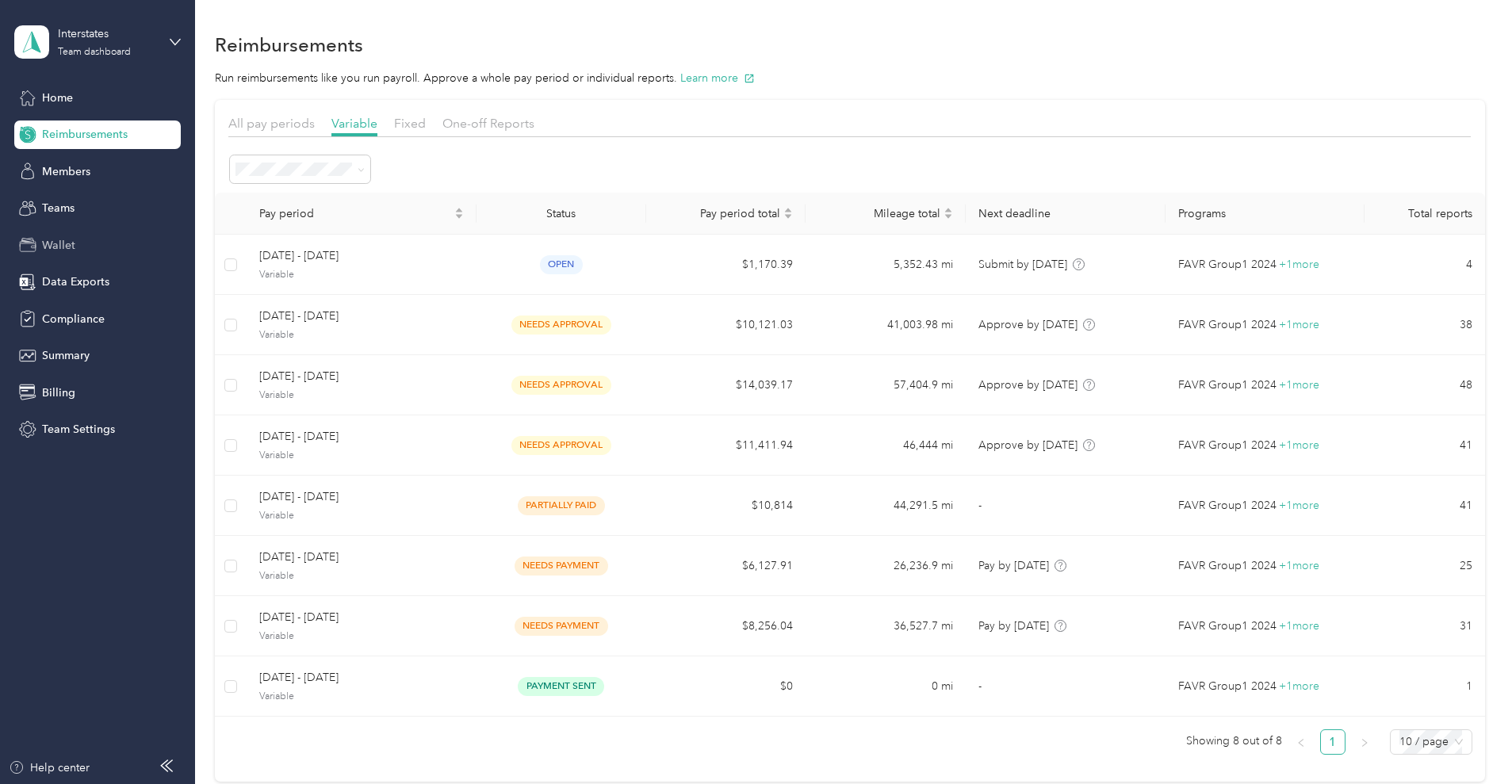 click on "Wallet" at bounding box center (59, 245) 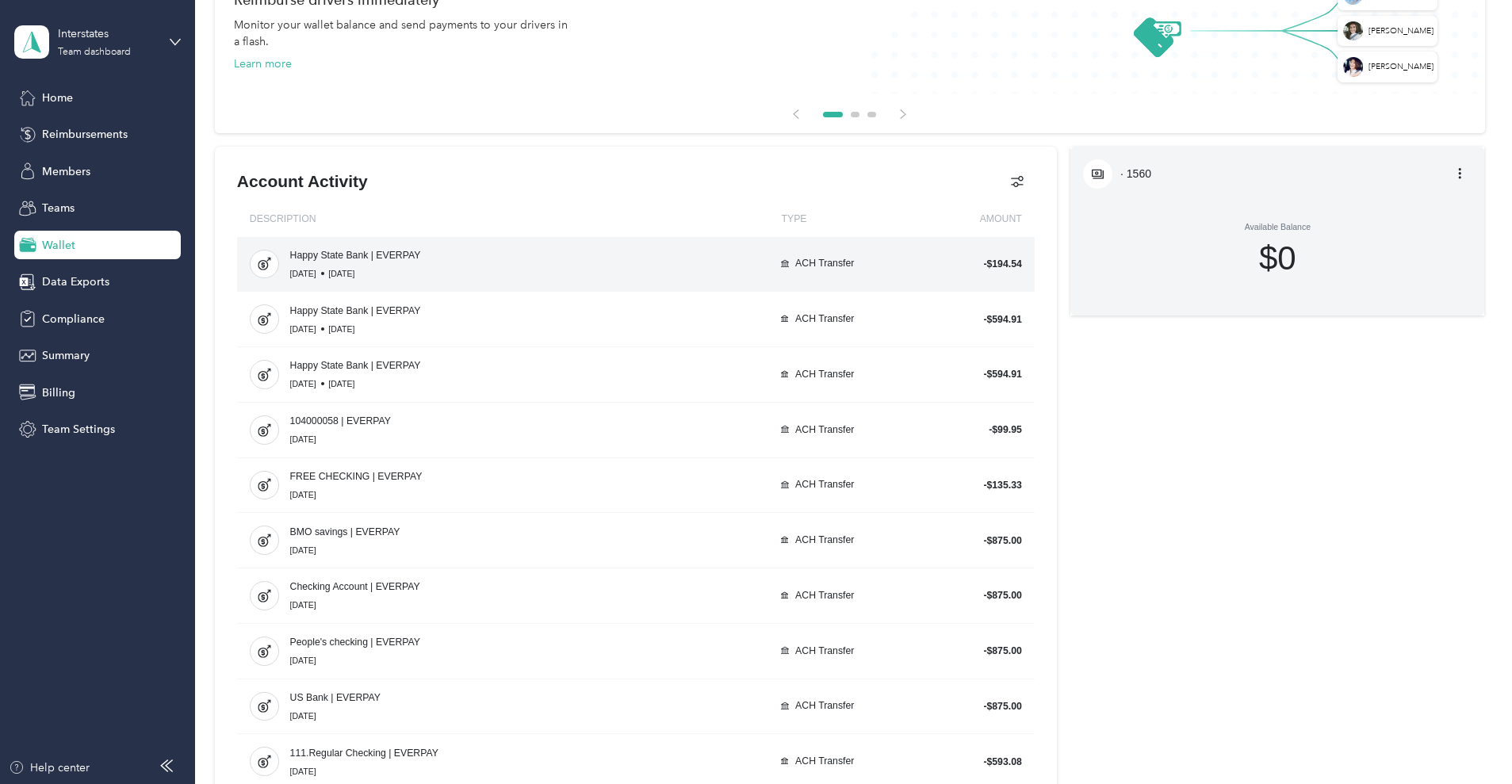scroll, scrollTop: 99, scrollLeft: 0, axis: vertical 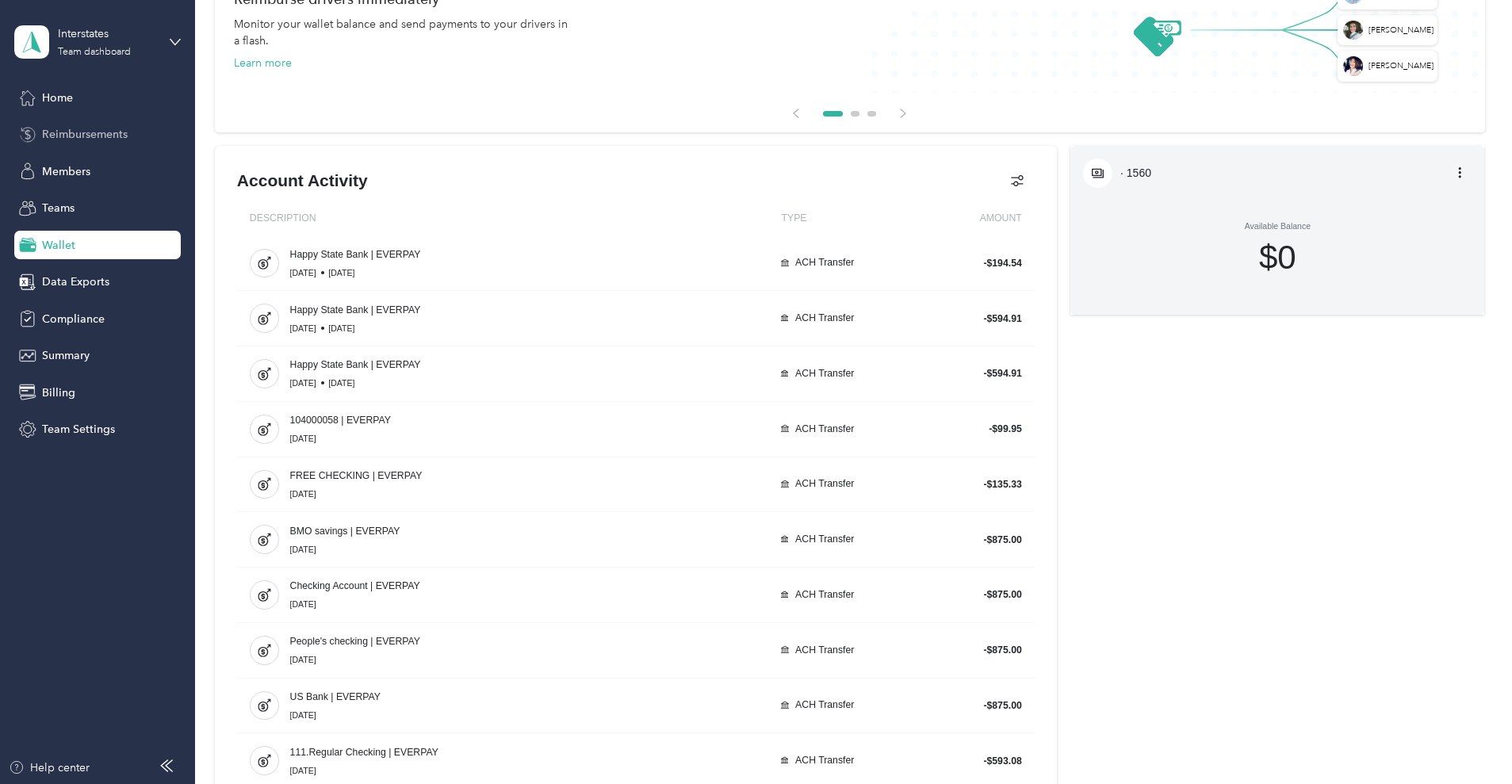 click on "Reimbursements" at bounding box center [85, 134] 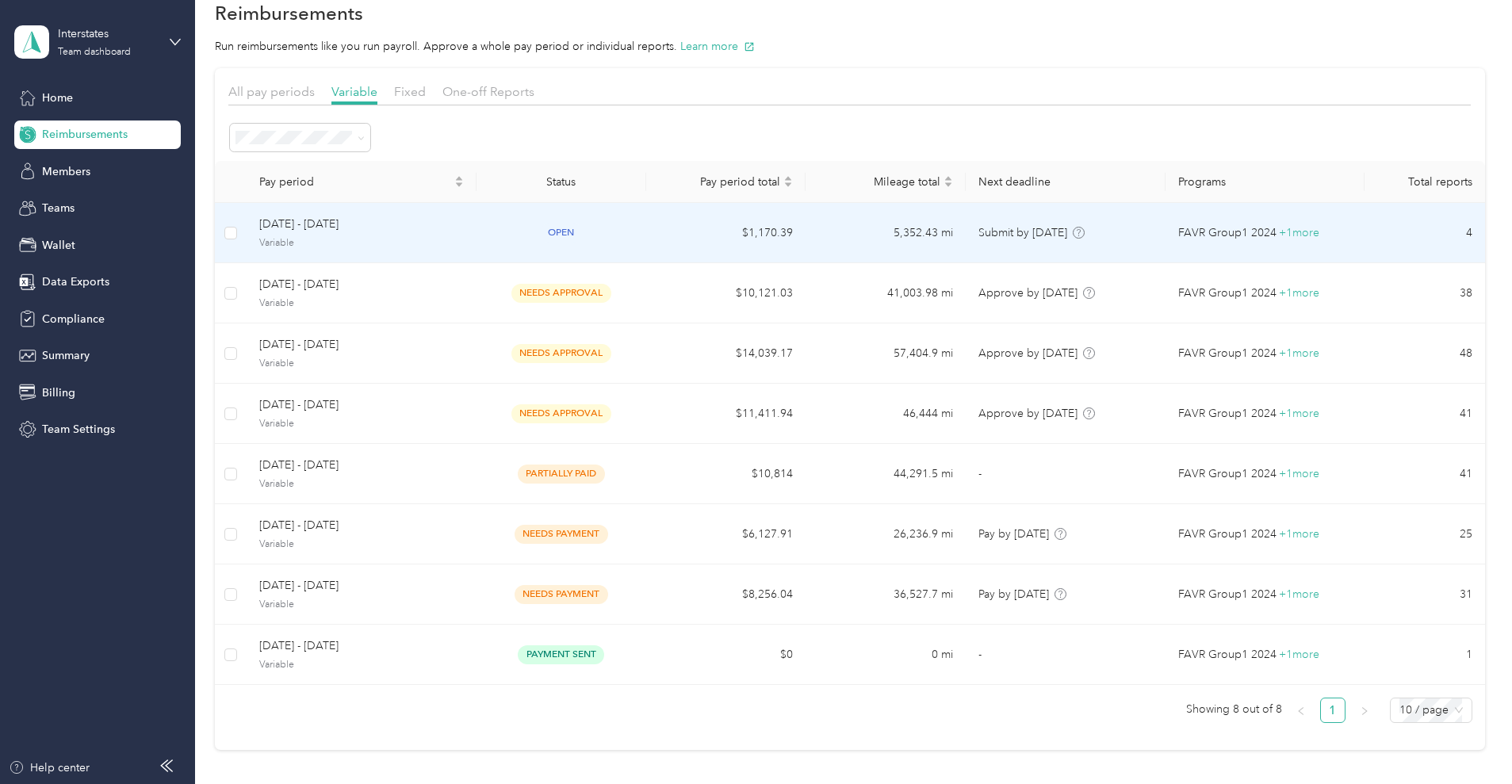 scroll, scrollTop: 99, scrollLeft: 0, axis: vertical 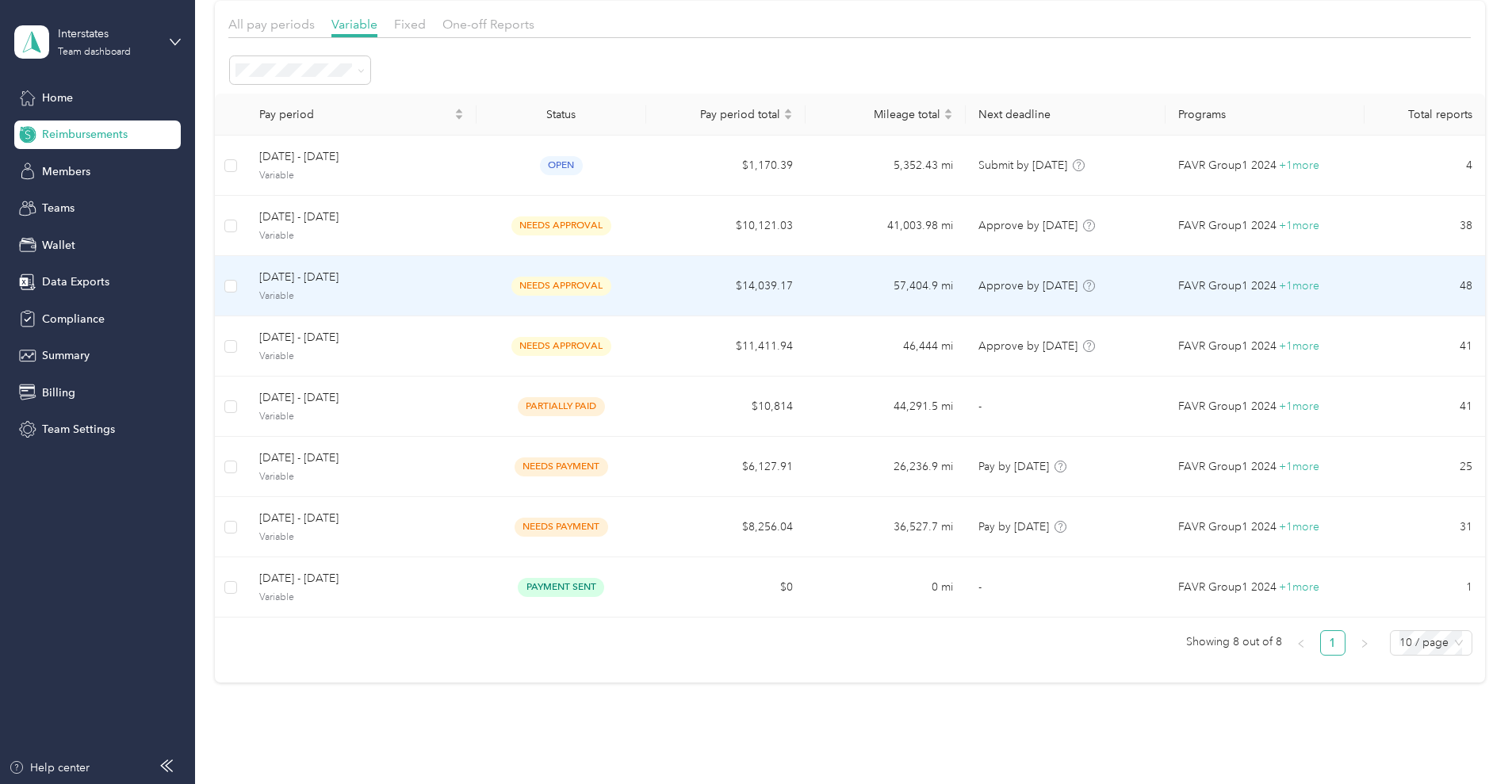 click on "[DATE] - [DATE]" at bounding box center [362, 277] 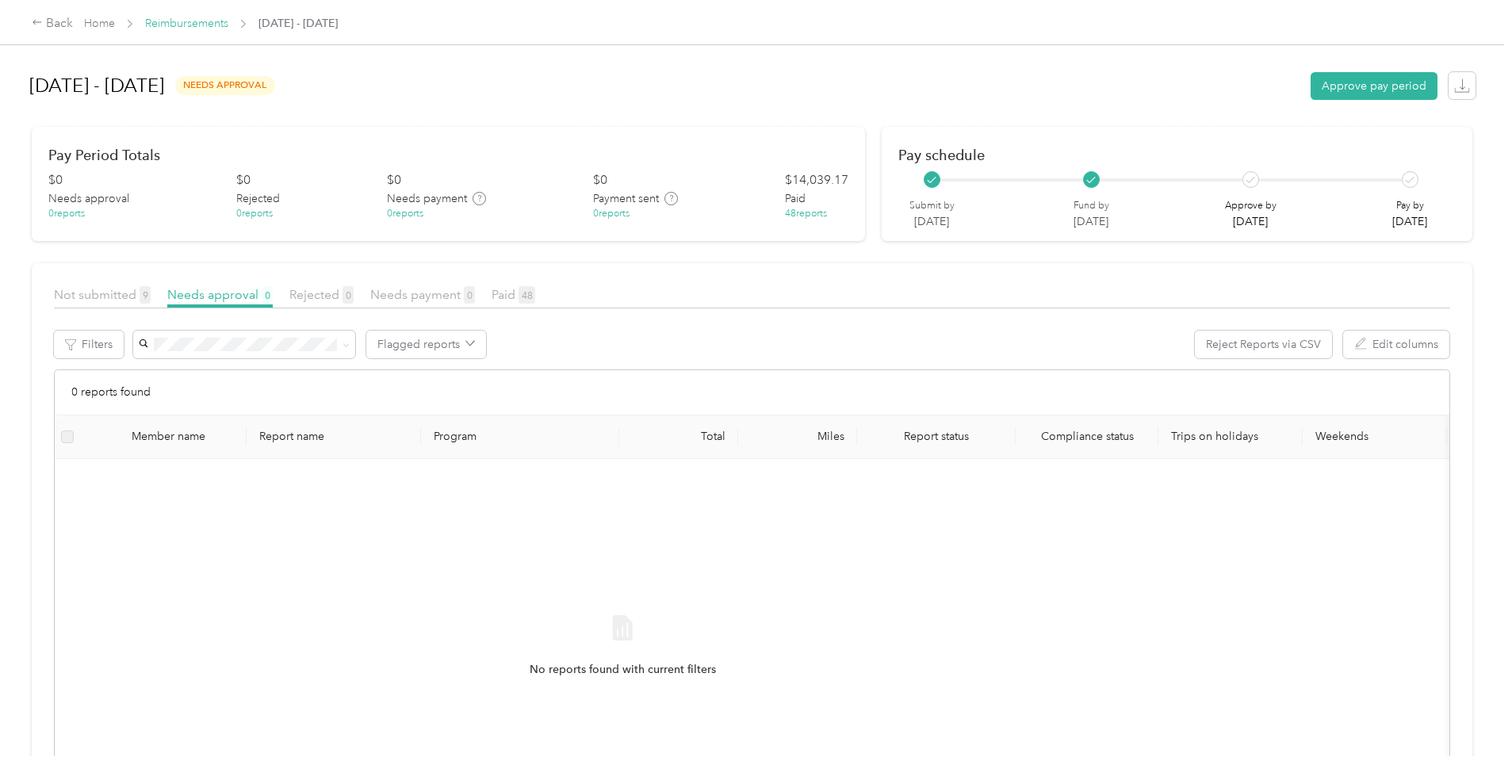 click on "Reimbursements" at bounding box center [186, 23] 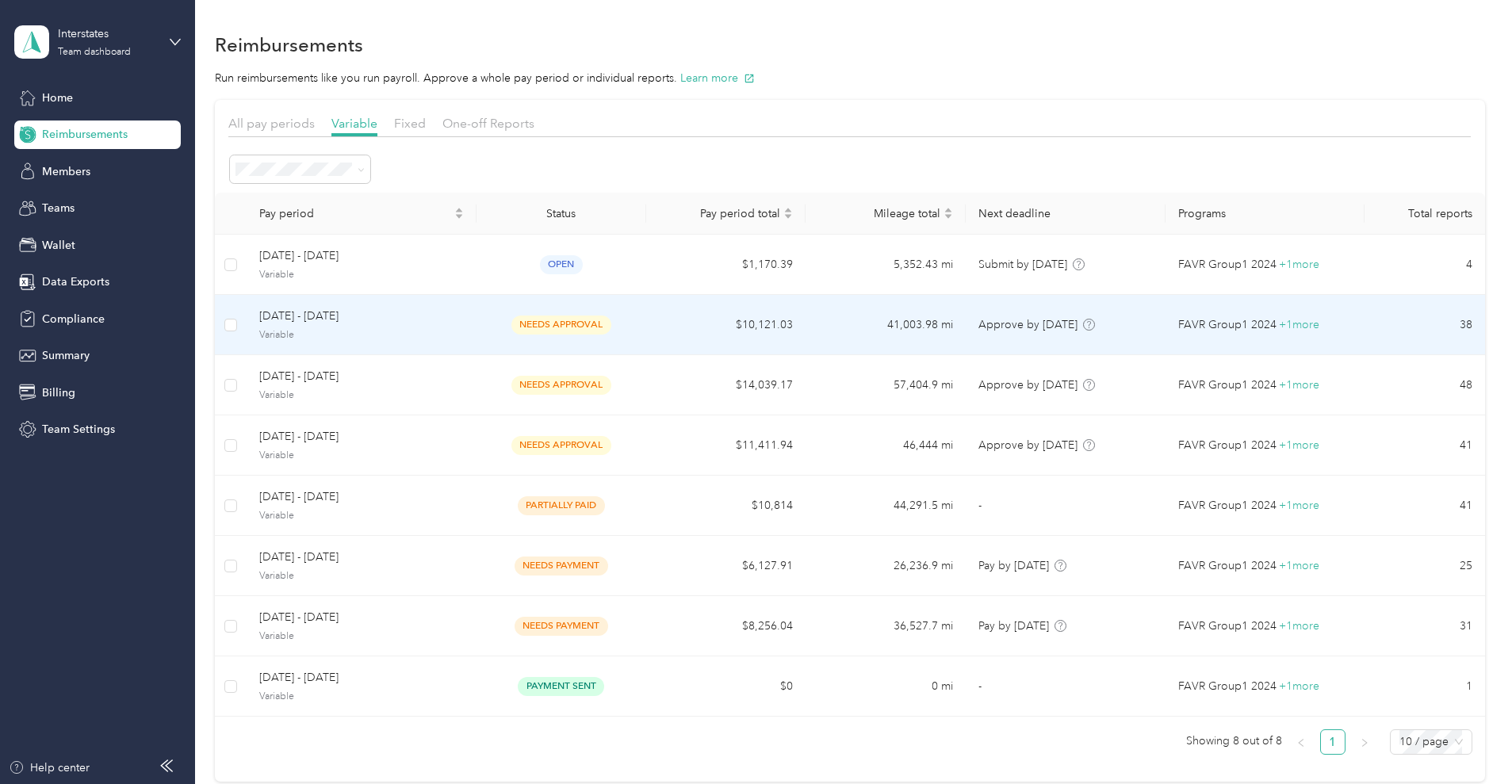 click on "Variable" at bounding box center [362, 335] 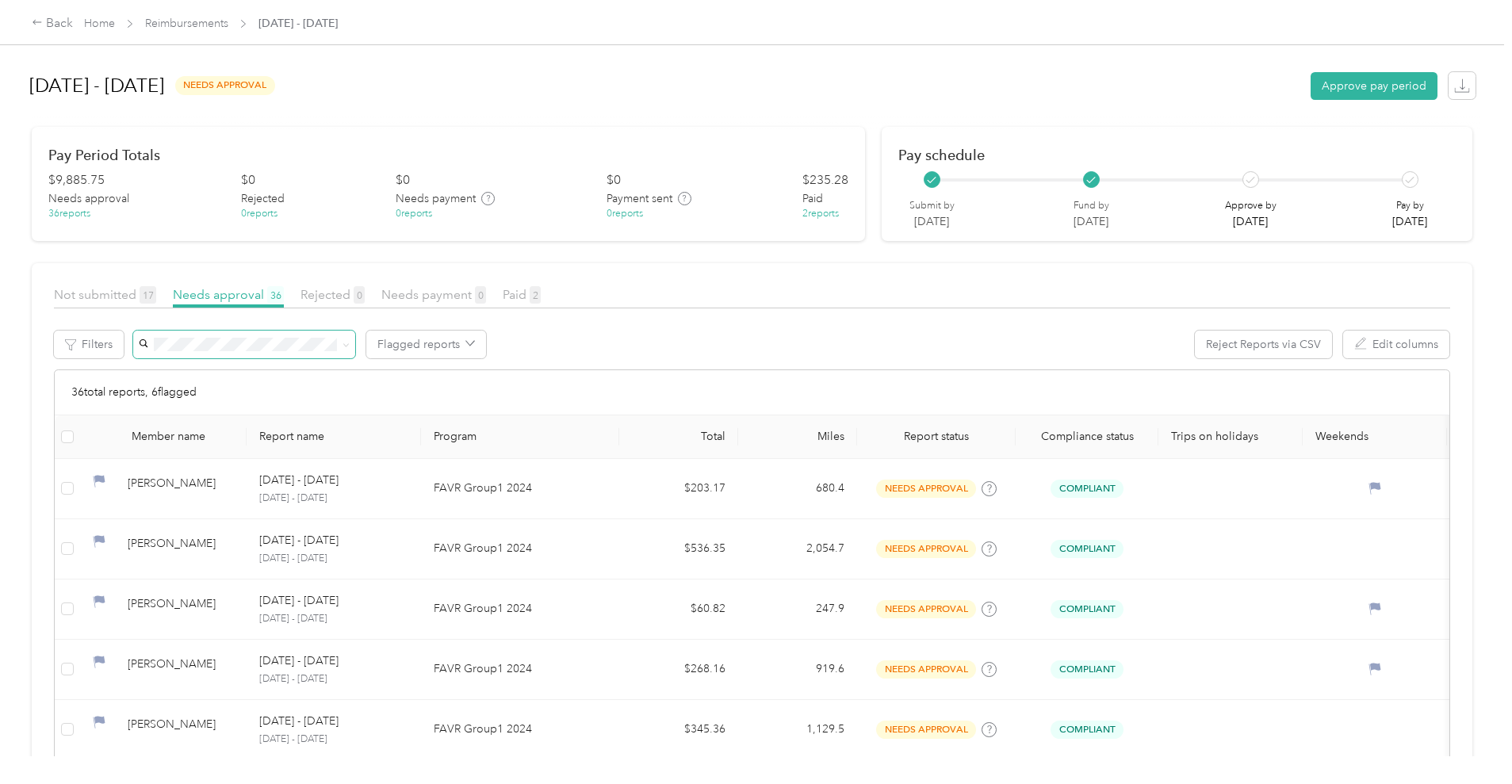 click at bounding box center [244, 344] 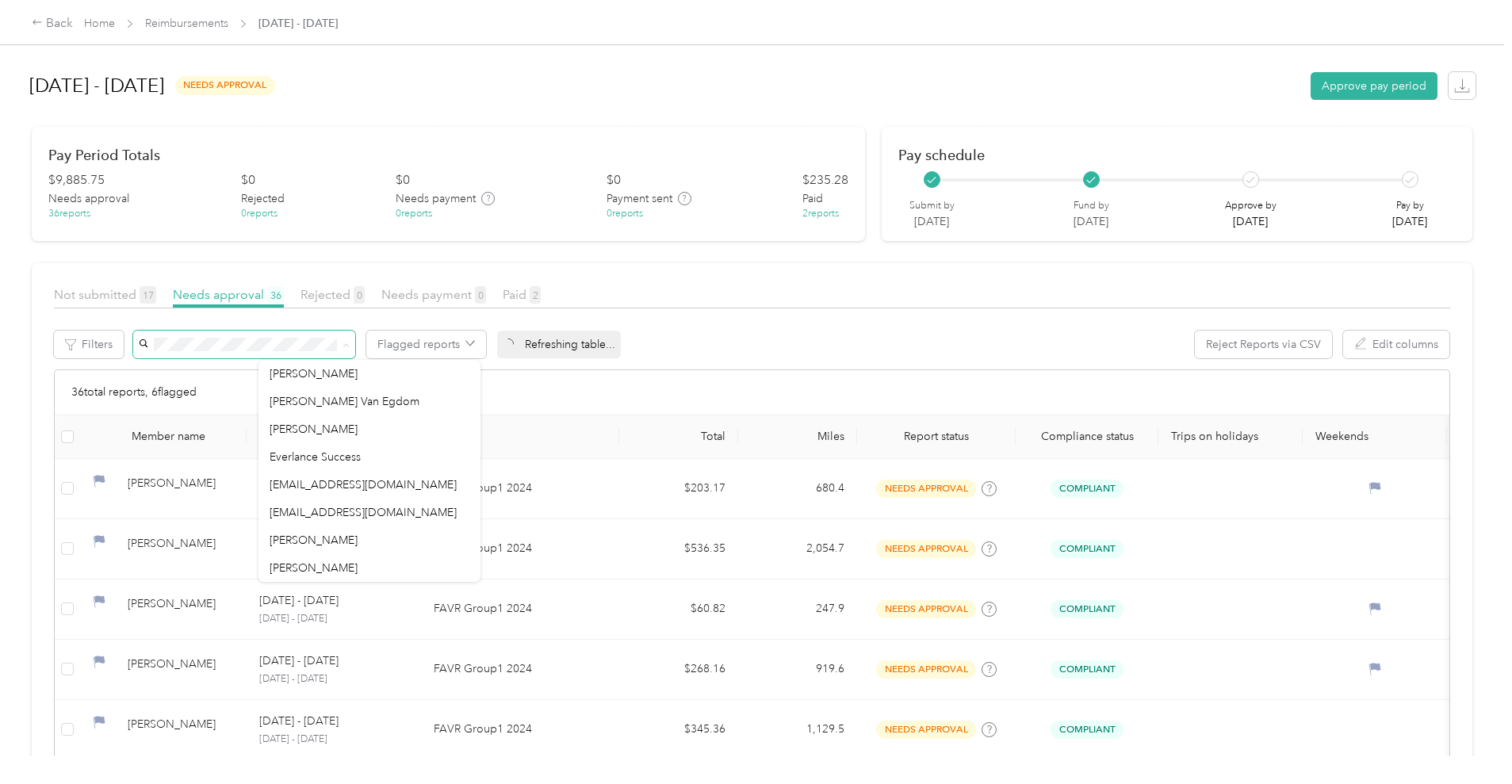 click on "Not submitted   17 Needs approval   36 Rejected   0 Needs payment   0 Paid   2" at bounding box center [752, 296] 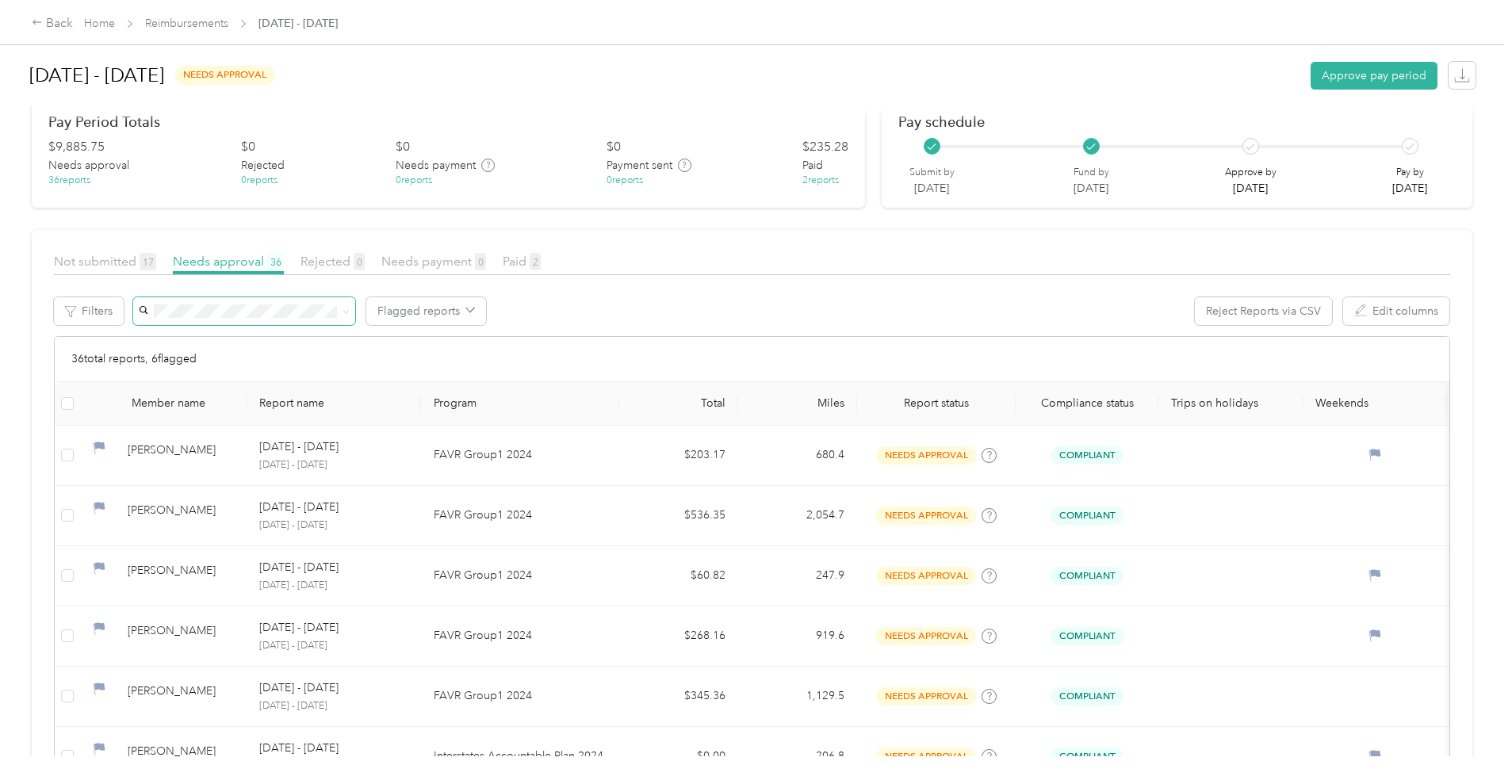 scroll, scrollTop: 0, scrollLeft: 0, axis: both 